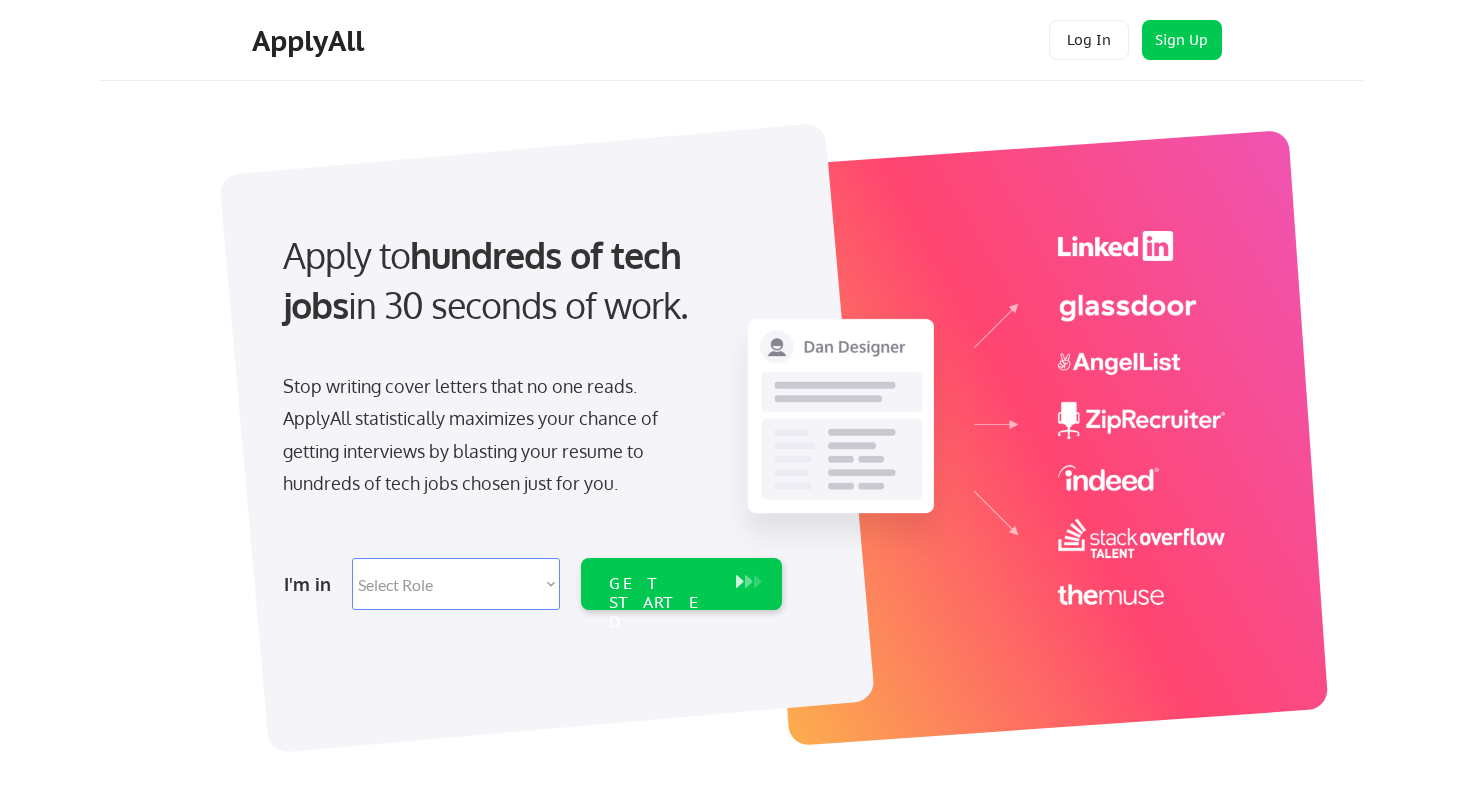scroll, scrollTop: 0, scrollLeft: 0, axis: both 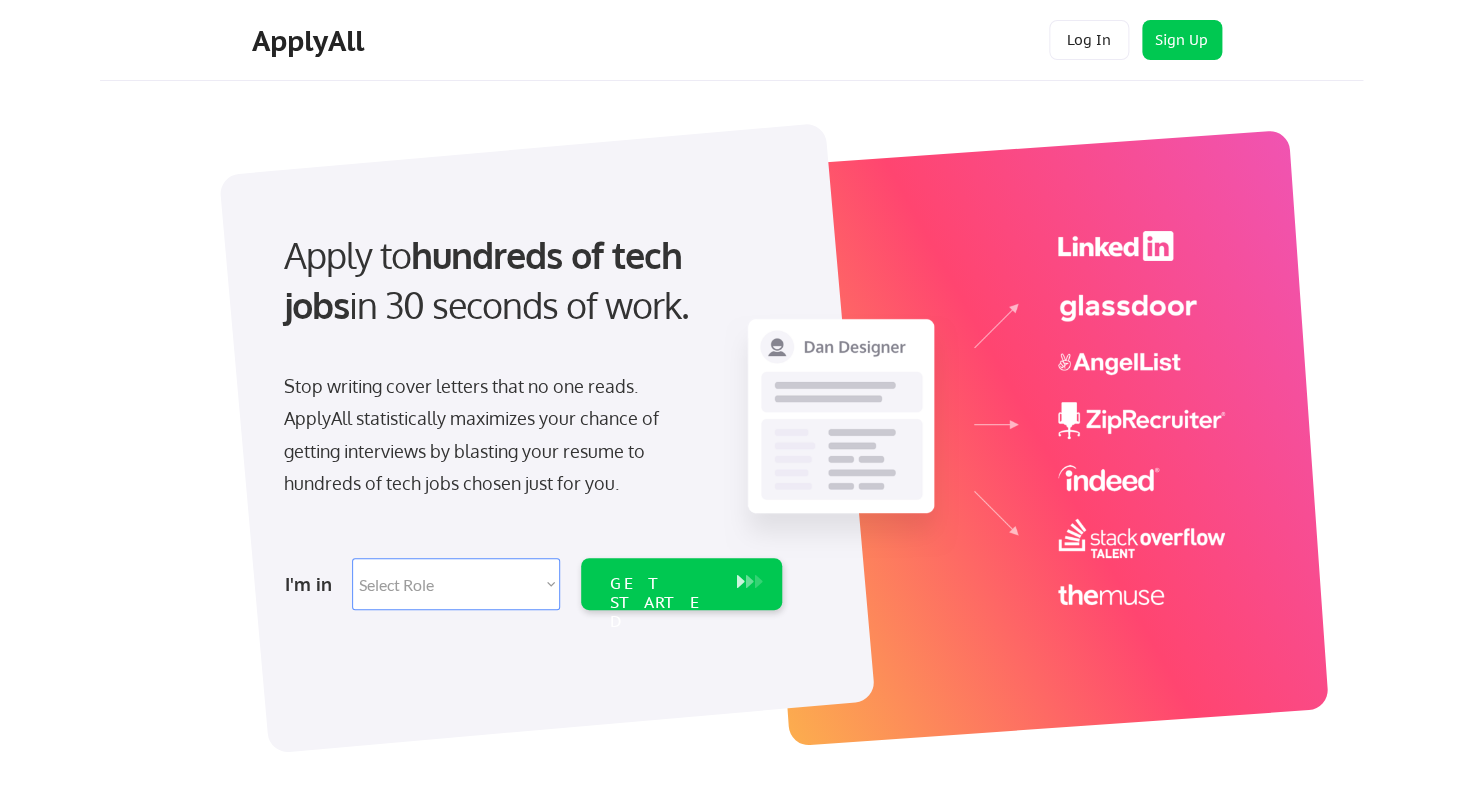 click on "Select Role Software Engineering Product Management Customer Success Sales UI/UX/Product Design Technical Project/Program Mgmt Marketing & Growth Data HR/Recruiting IT/Cybersecurity Tech Finance/Ops/Strategy Customer Support" at bounding box center (456, 584) 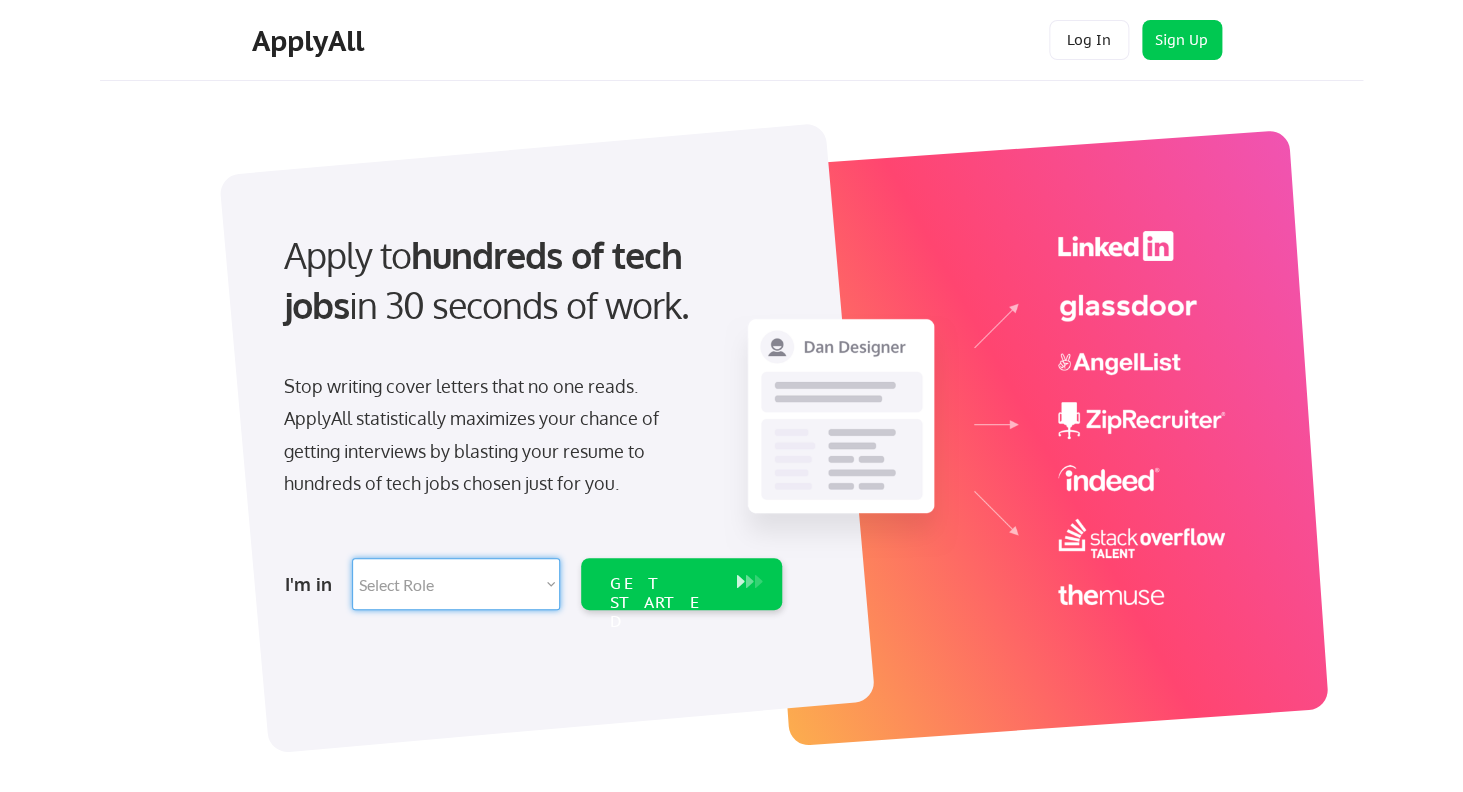 scroll, scrollTop: 0, scrollLeft: 0, axis: both 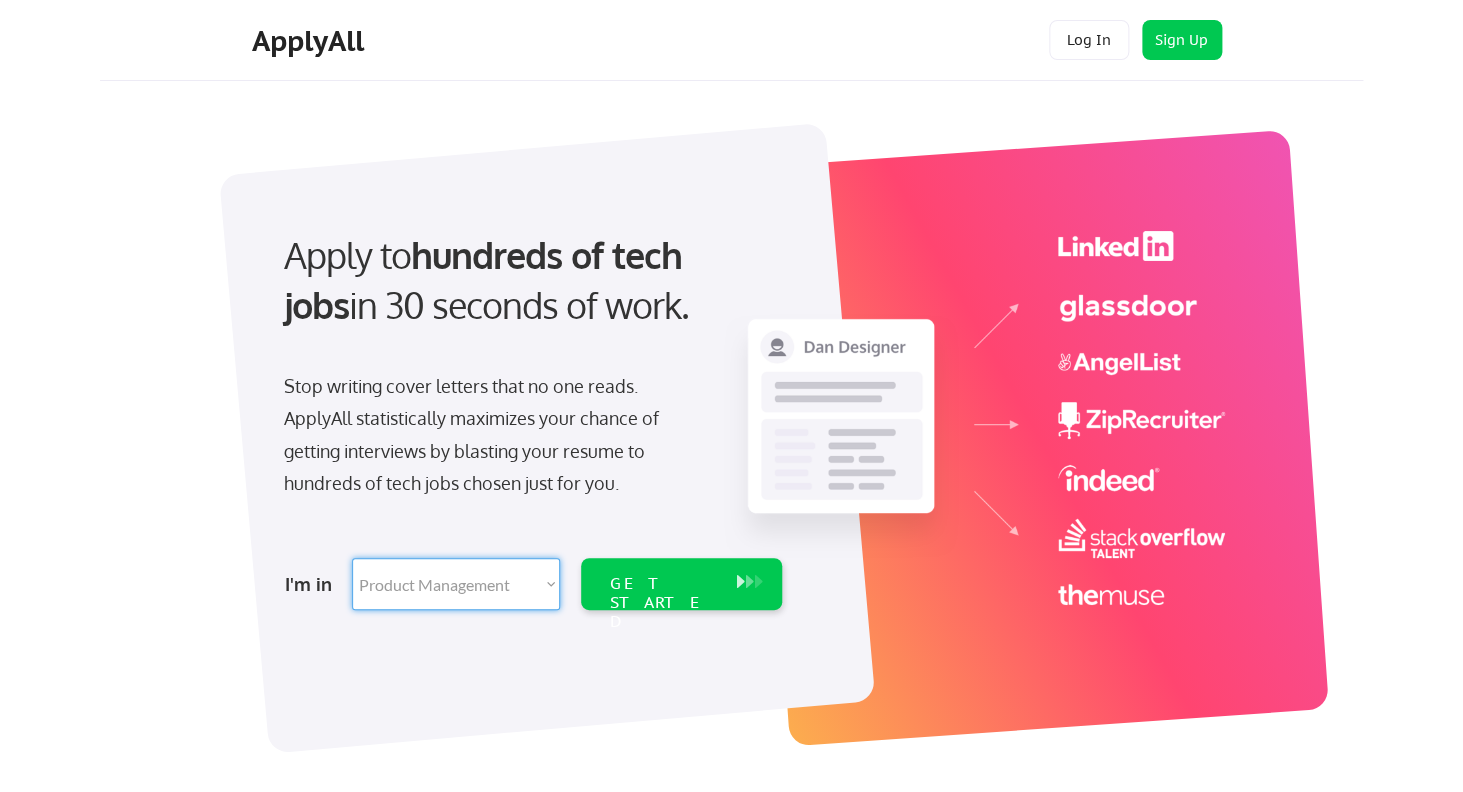 click on "Product Management" at bounding box center (0, 0) 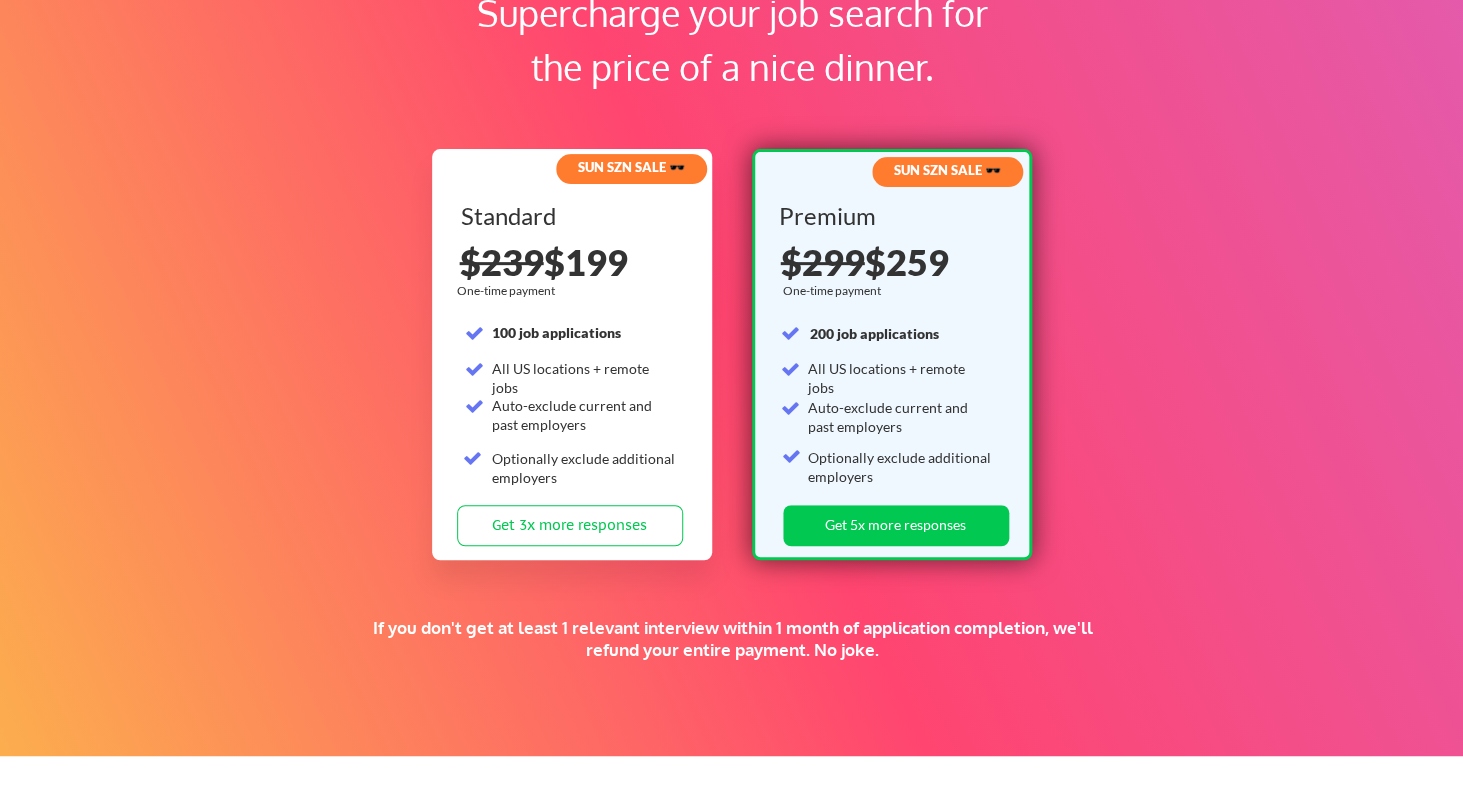 scroll, scrollTop: 3019, scrollLeft: 0, axis: vertical 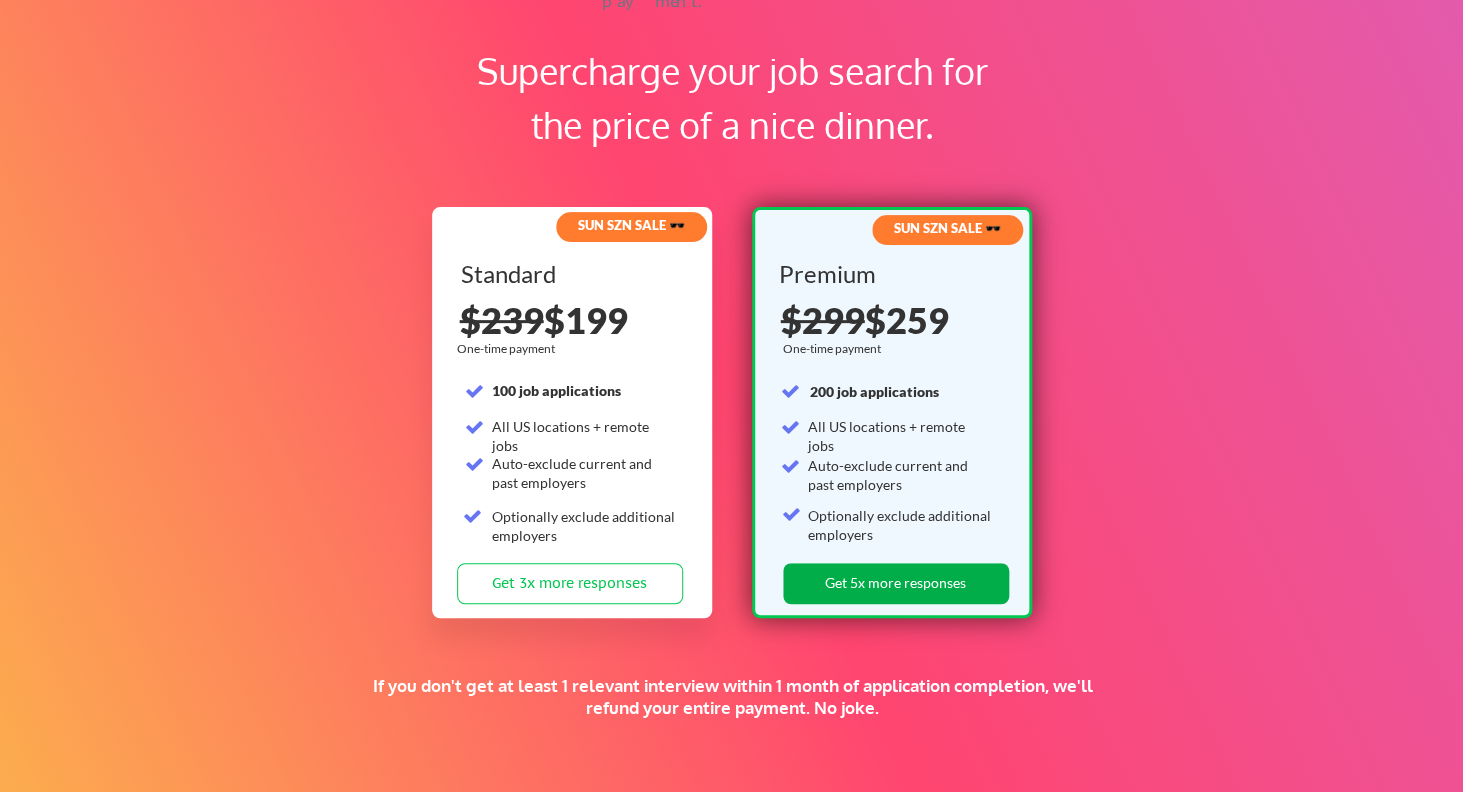 click on "Get 5x more responses" at bounding box center [896, 583] 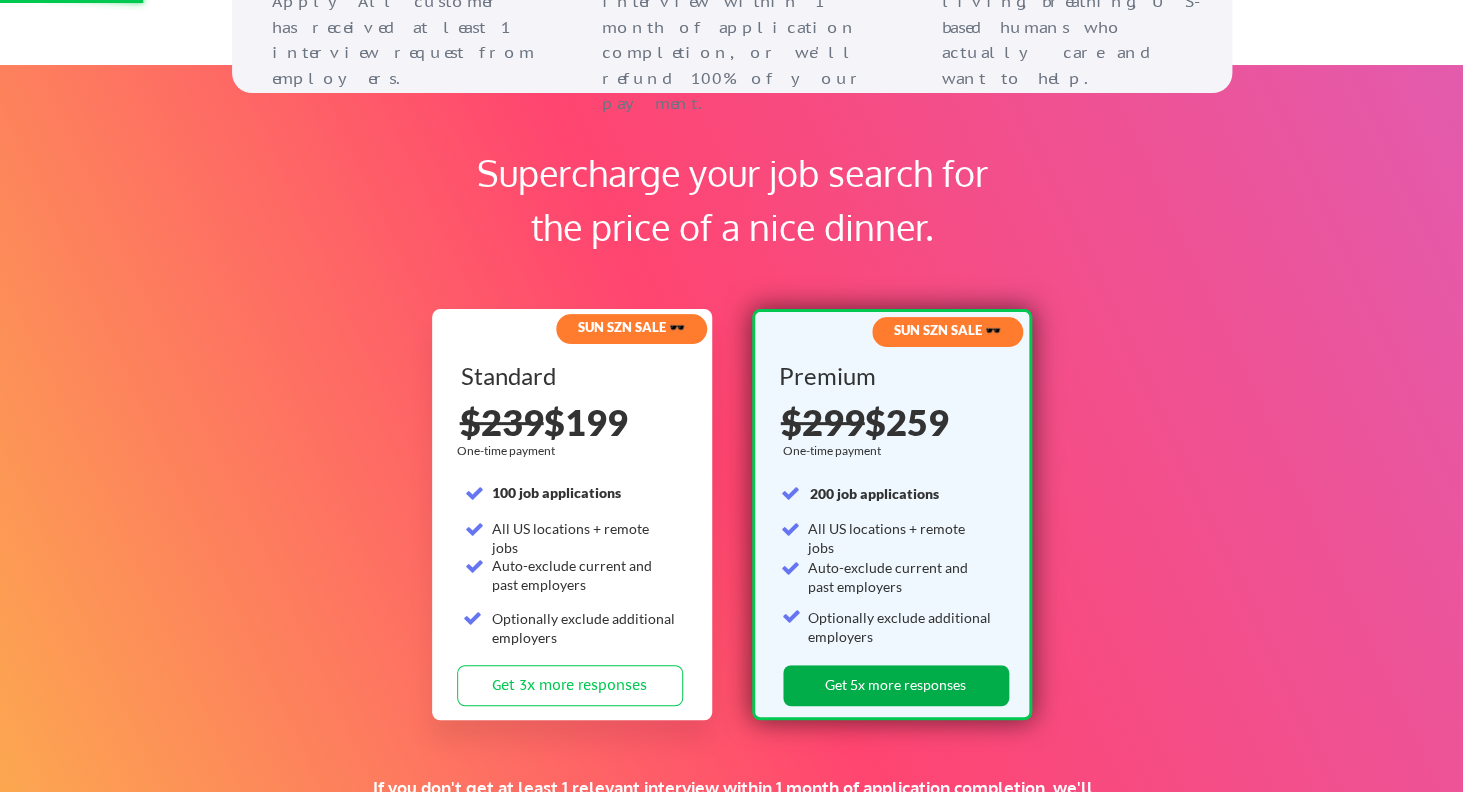 scroll, scrollTop: 2888, scrollLeft: 0, axis: vertical 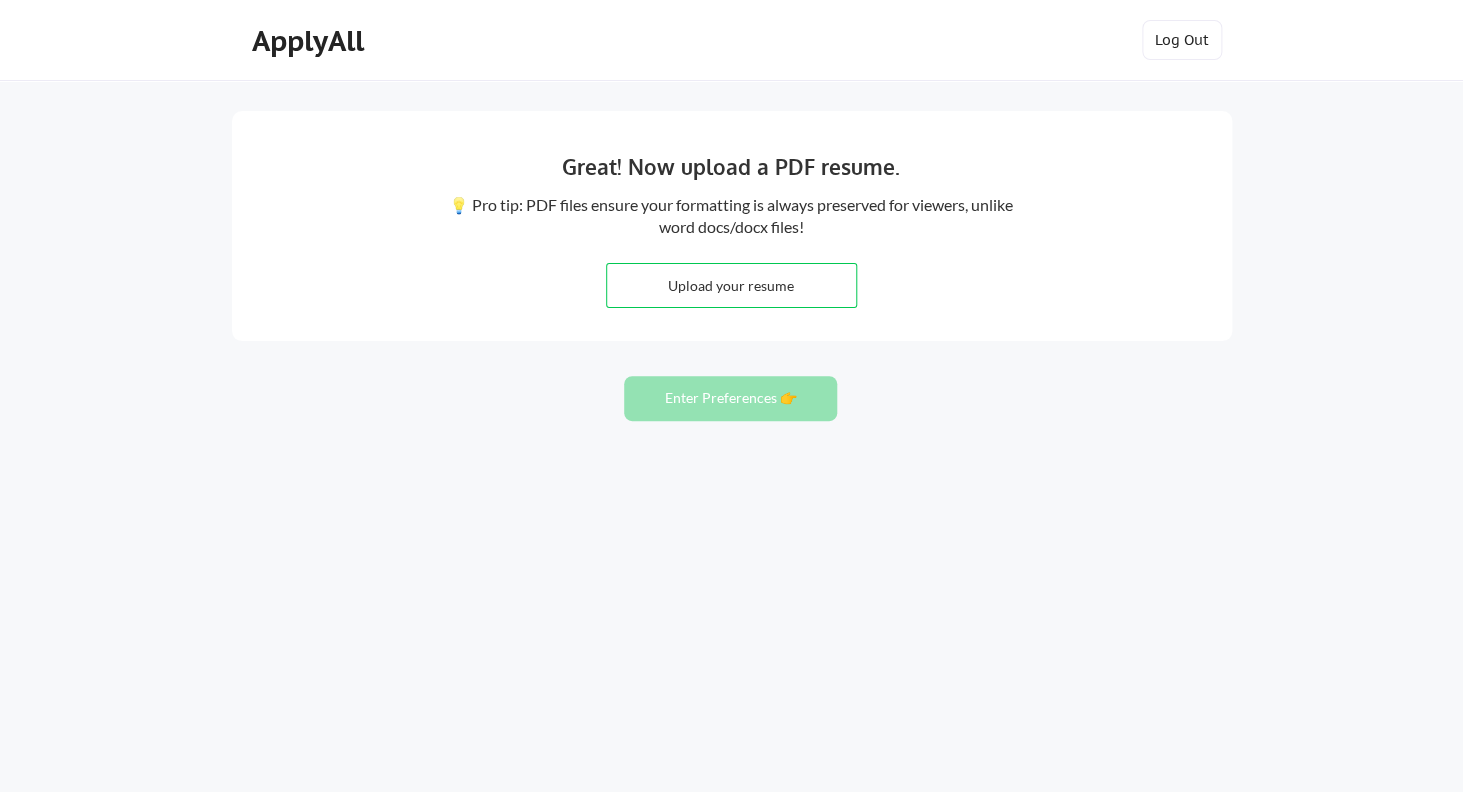 click at bounding box center [731, 285] 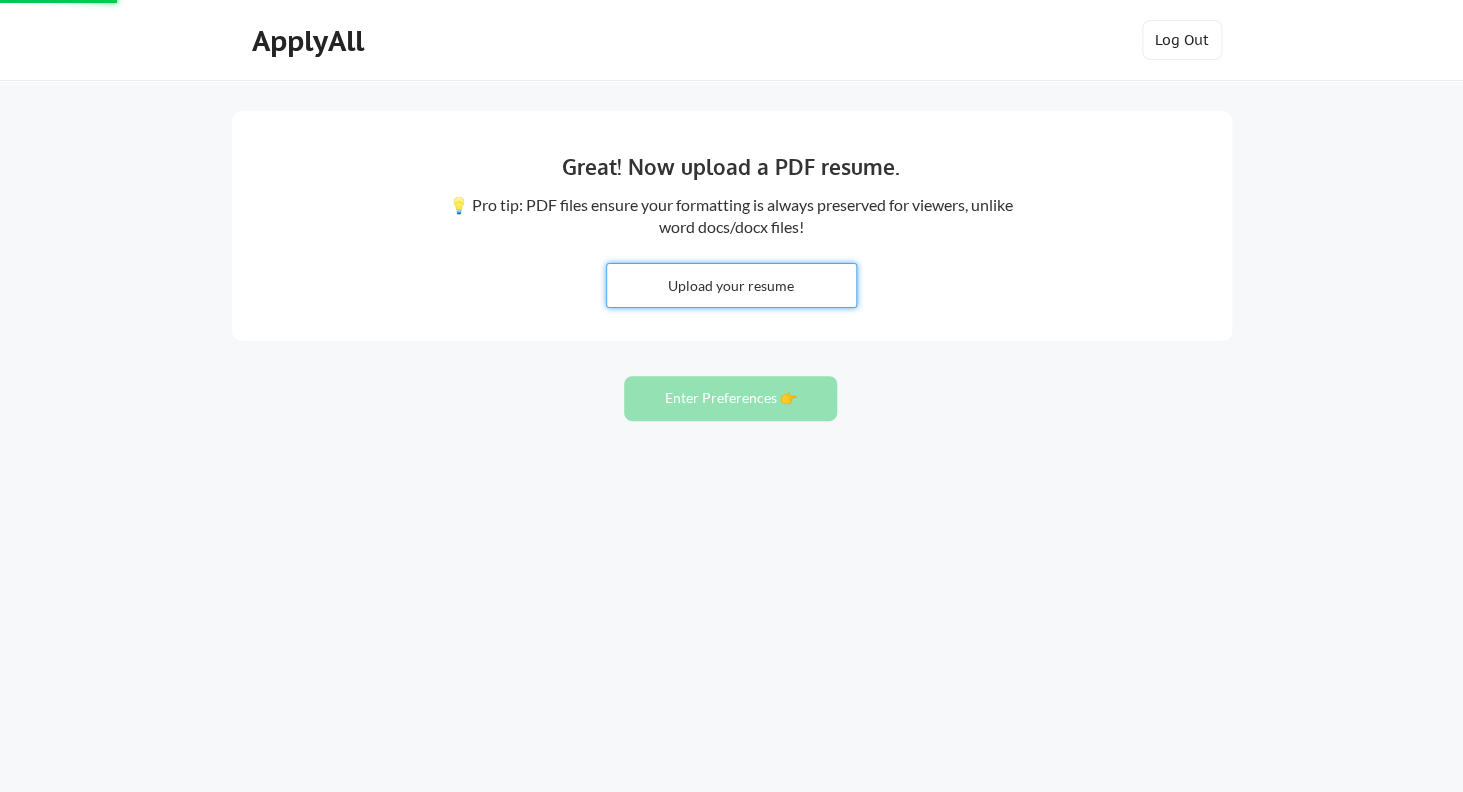 type 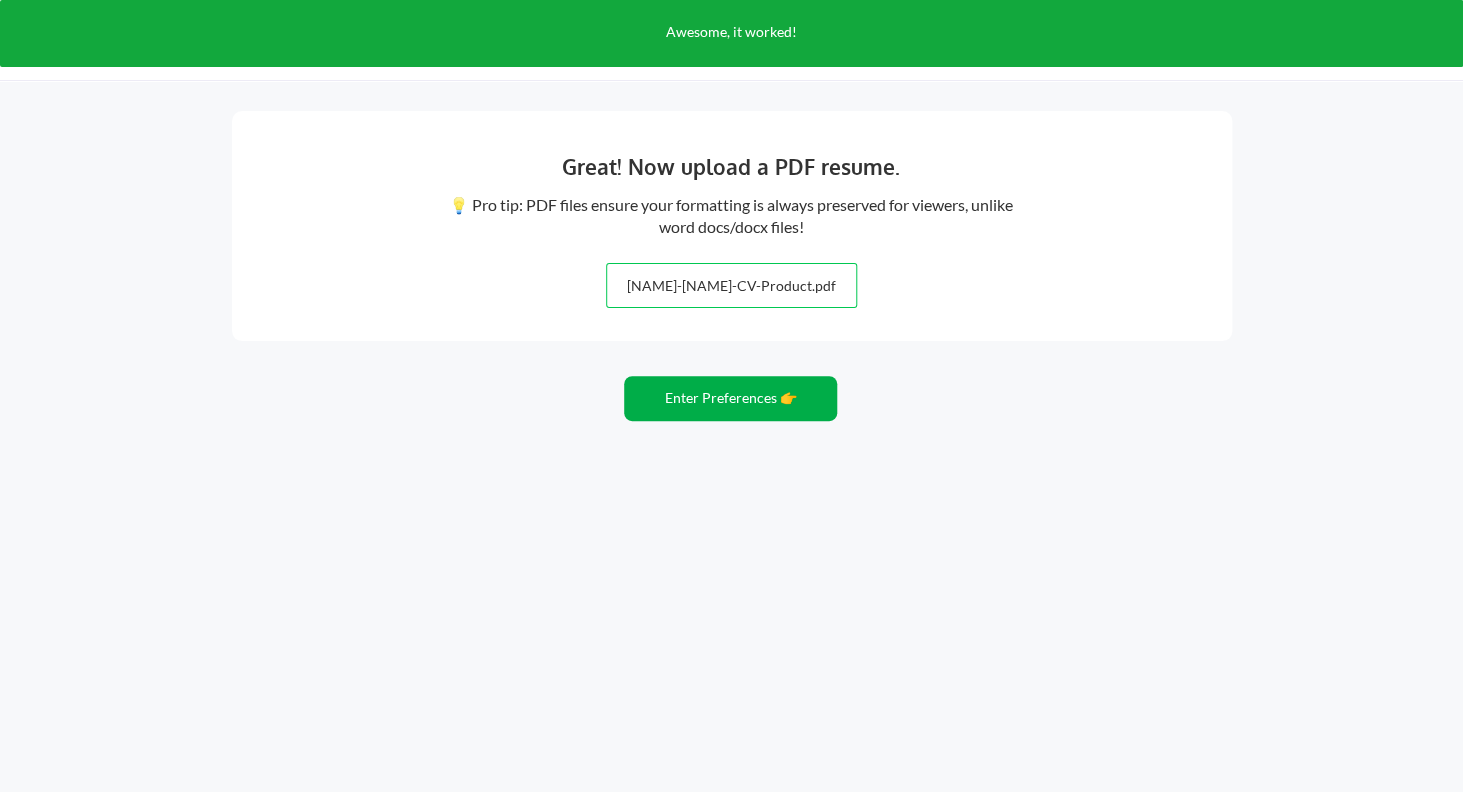 click on "Enter Preferences  👉" at bounding box center [730, 398] 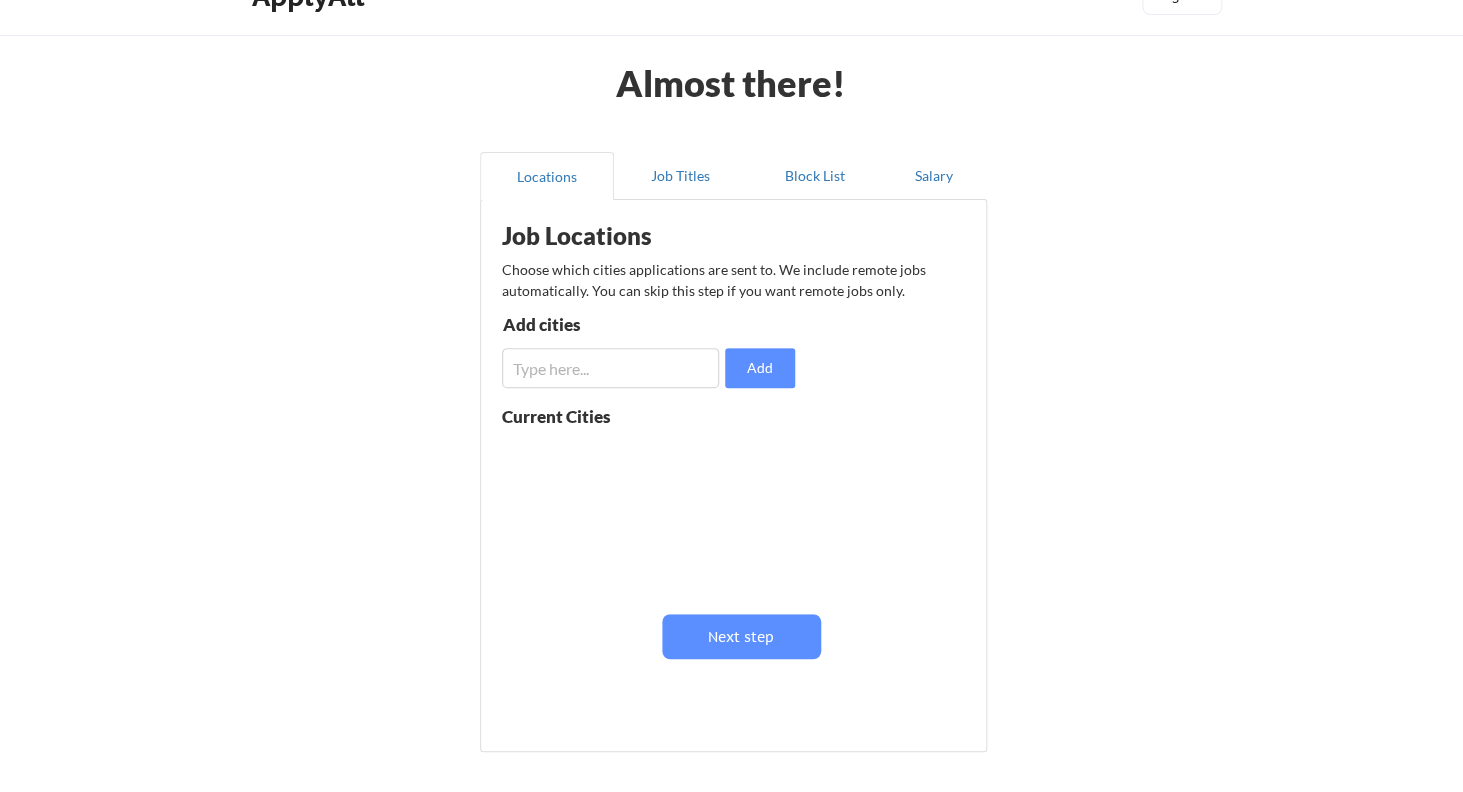 scroll, scrollTop: 47, scrollLeft: 0, axis: vertical 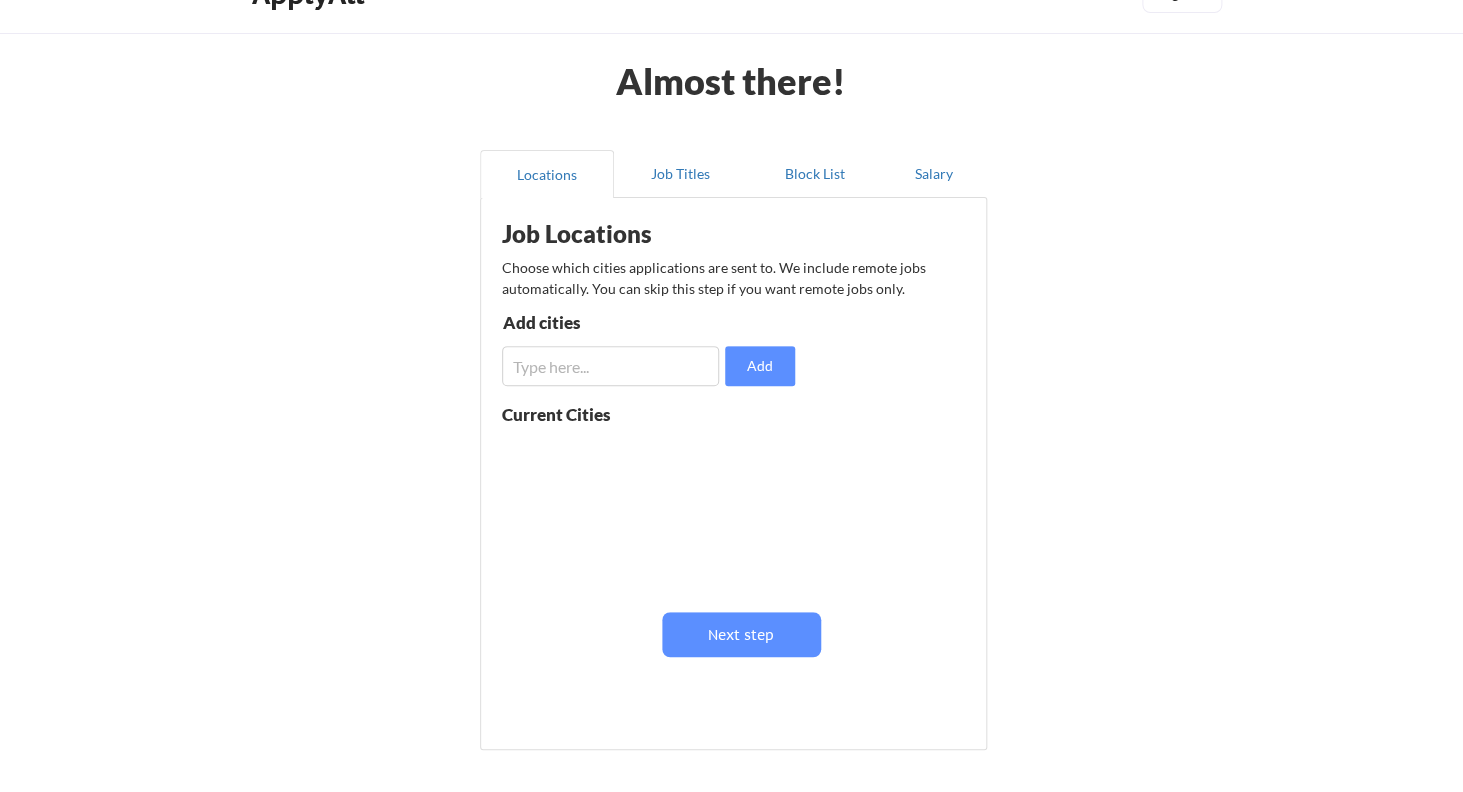 click at bounding box center [610, 366] 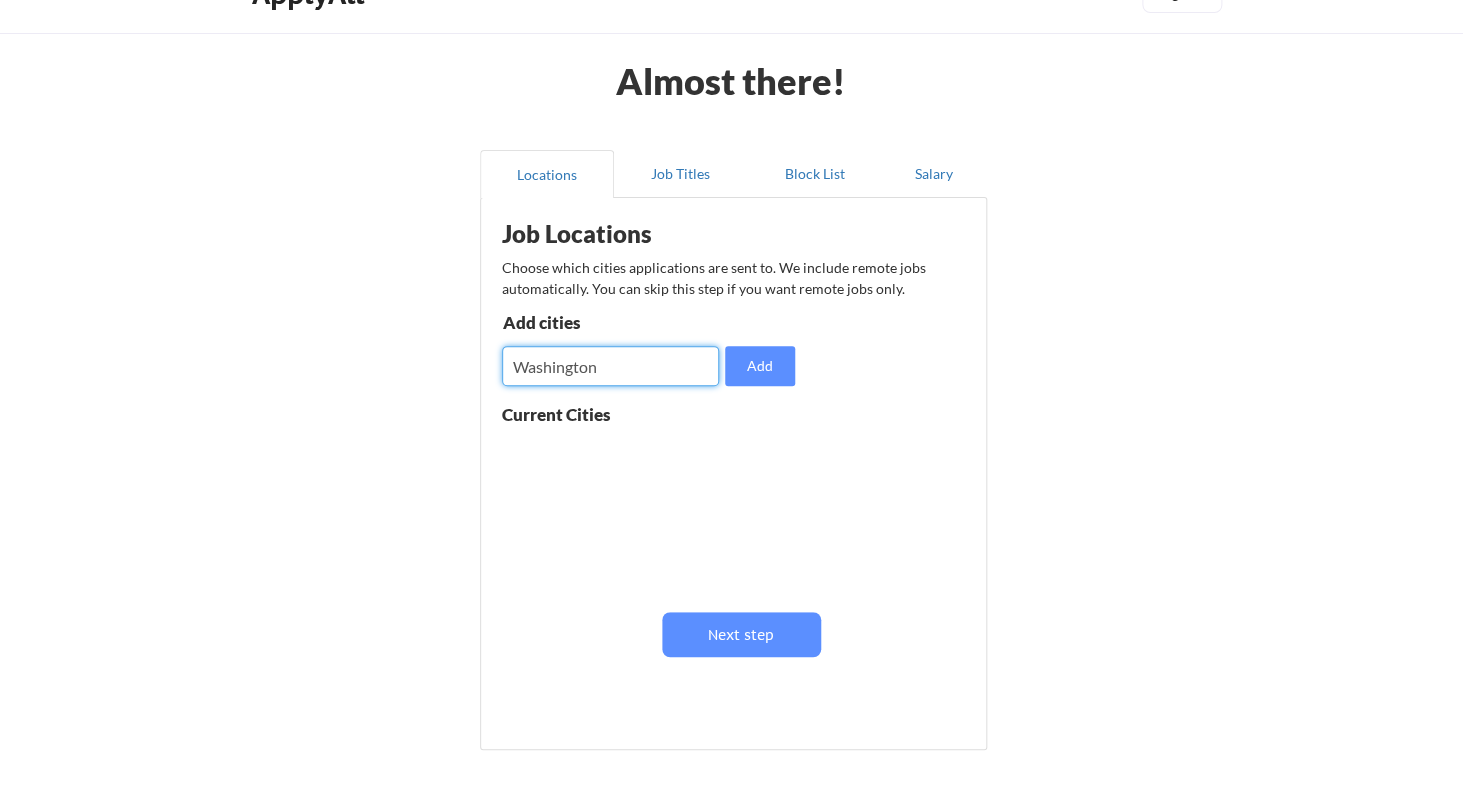 type on "Washington" 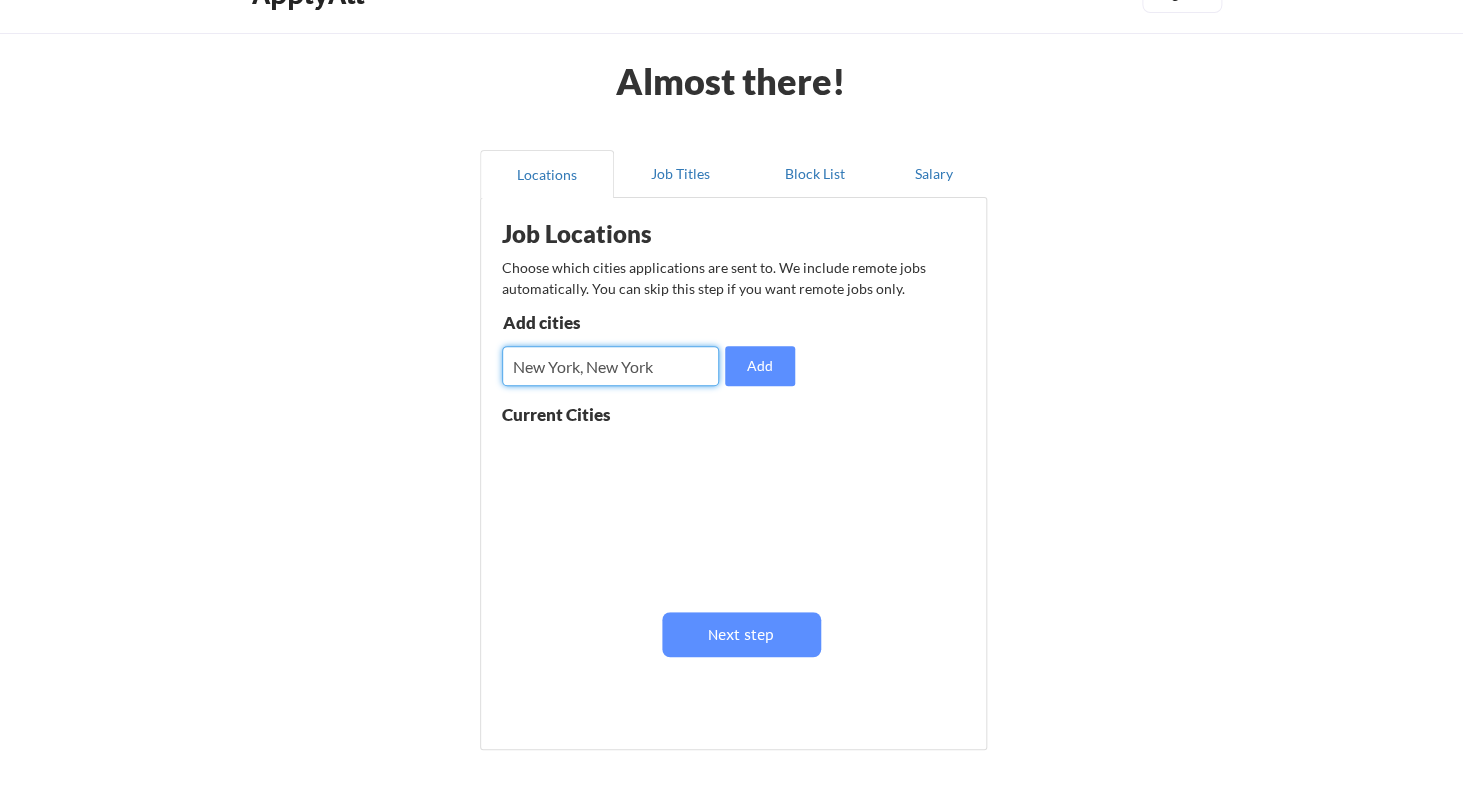 type on "New York, New York" 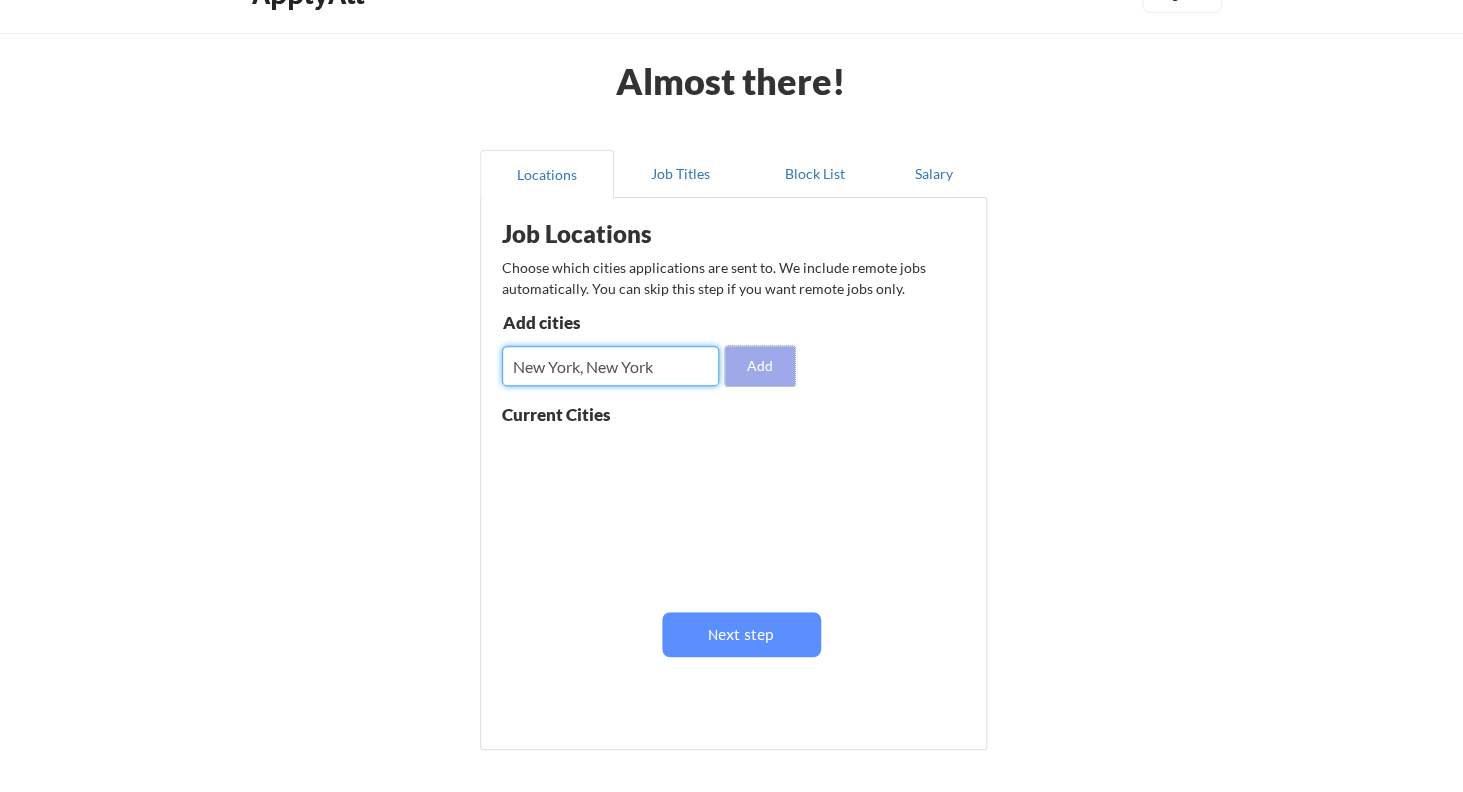 click on "Add" at bounding box center (760, 366) 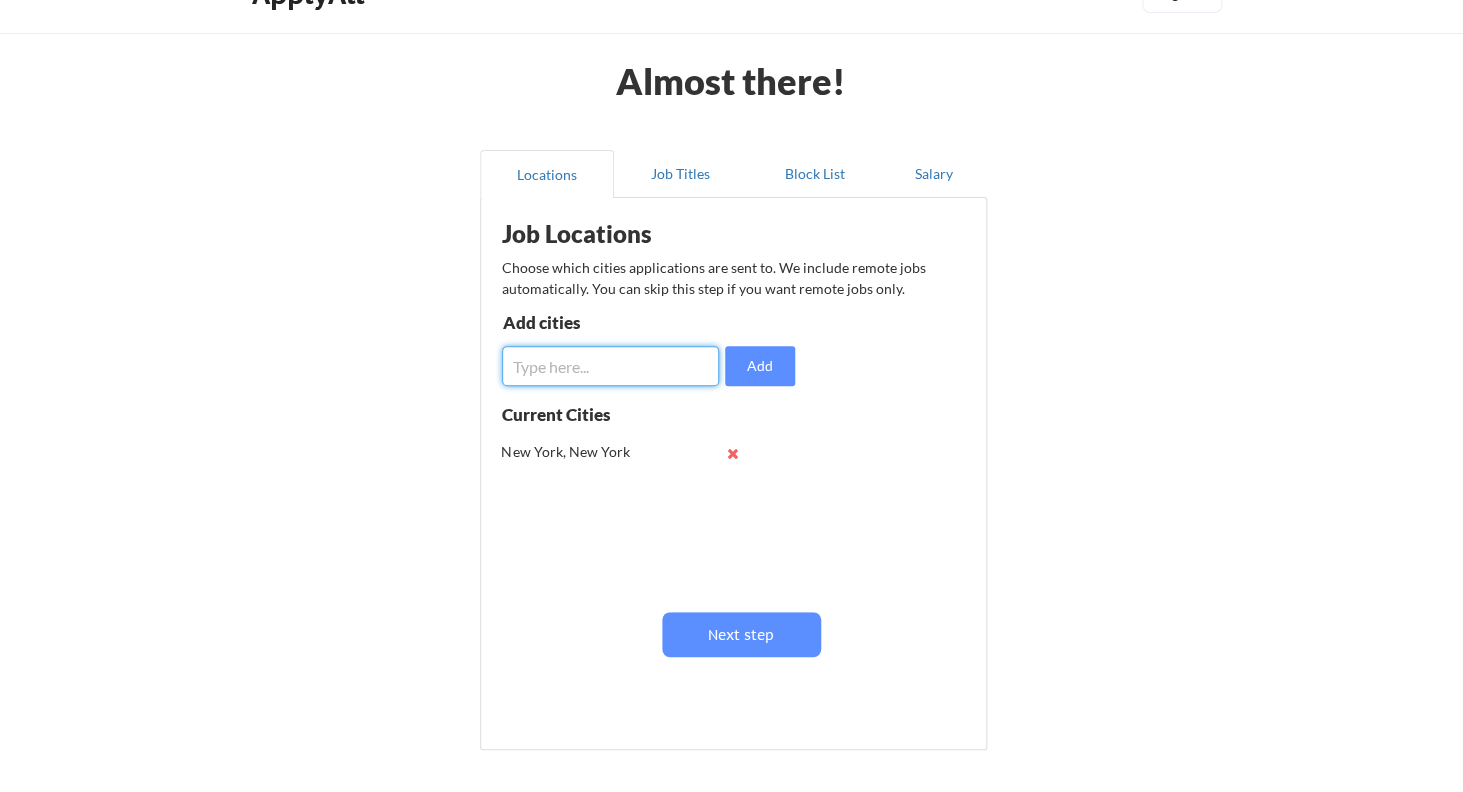 click at bounding box center [610, 366] 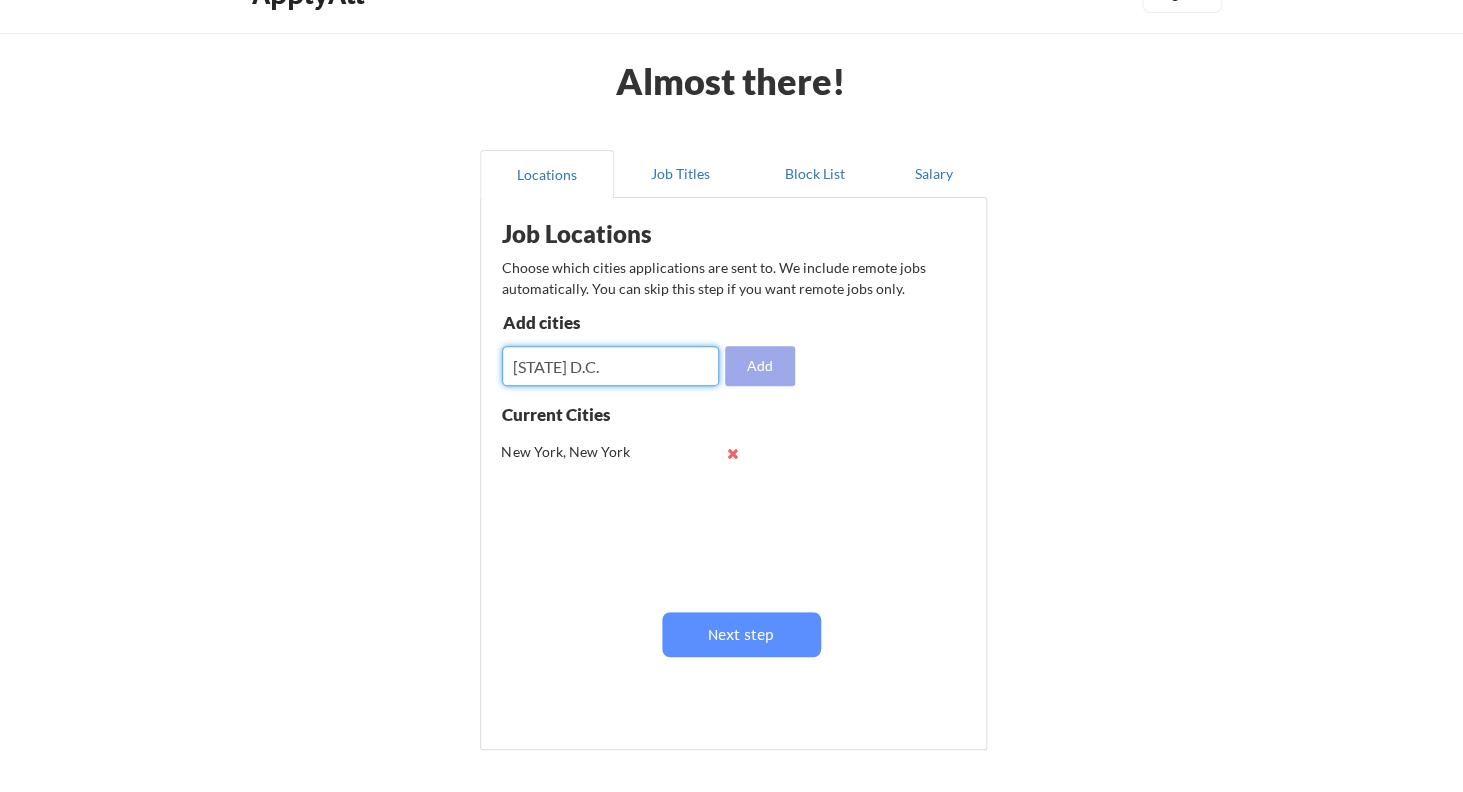 type on "[STATE] [DISTRICT]" 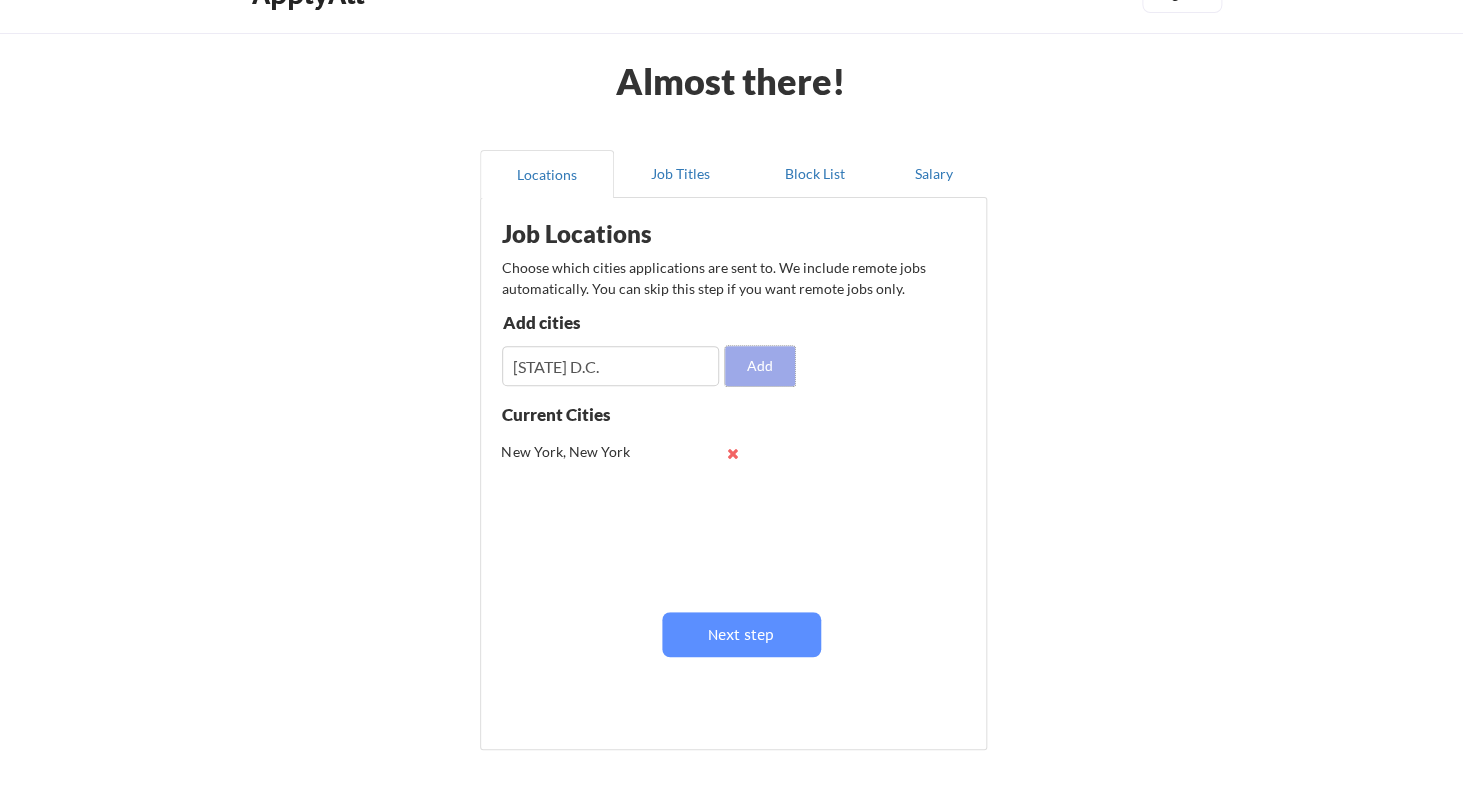 click on "Add" at bounding box center [760, 366] 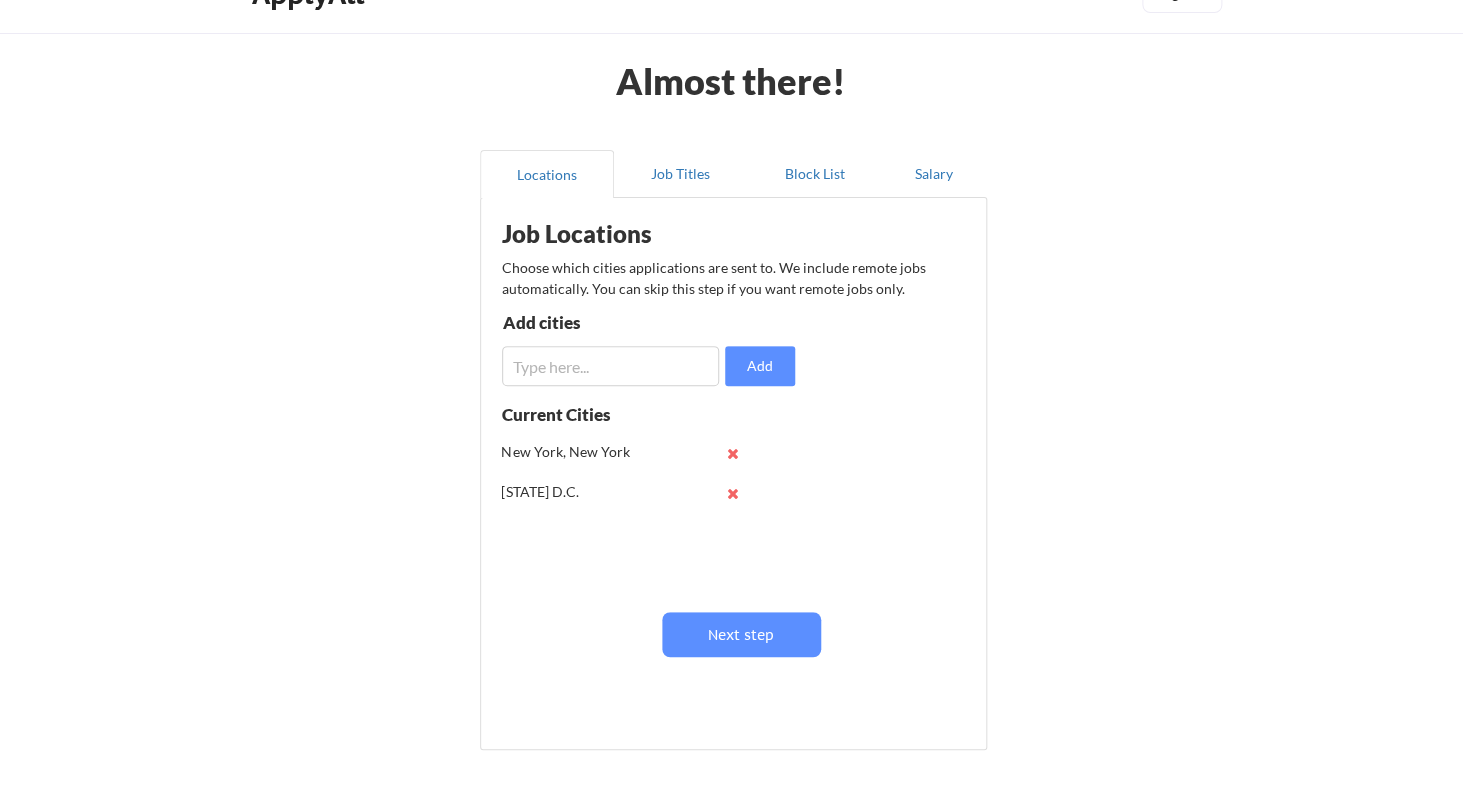 click at bounding box center [610, 366] 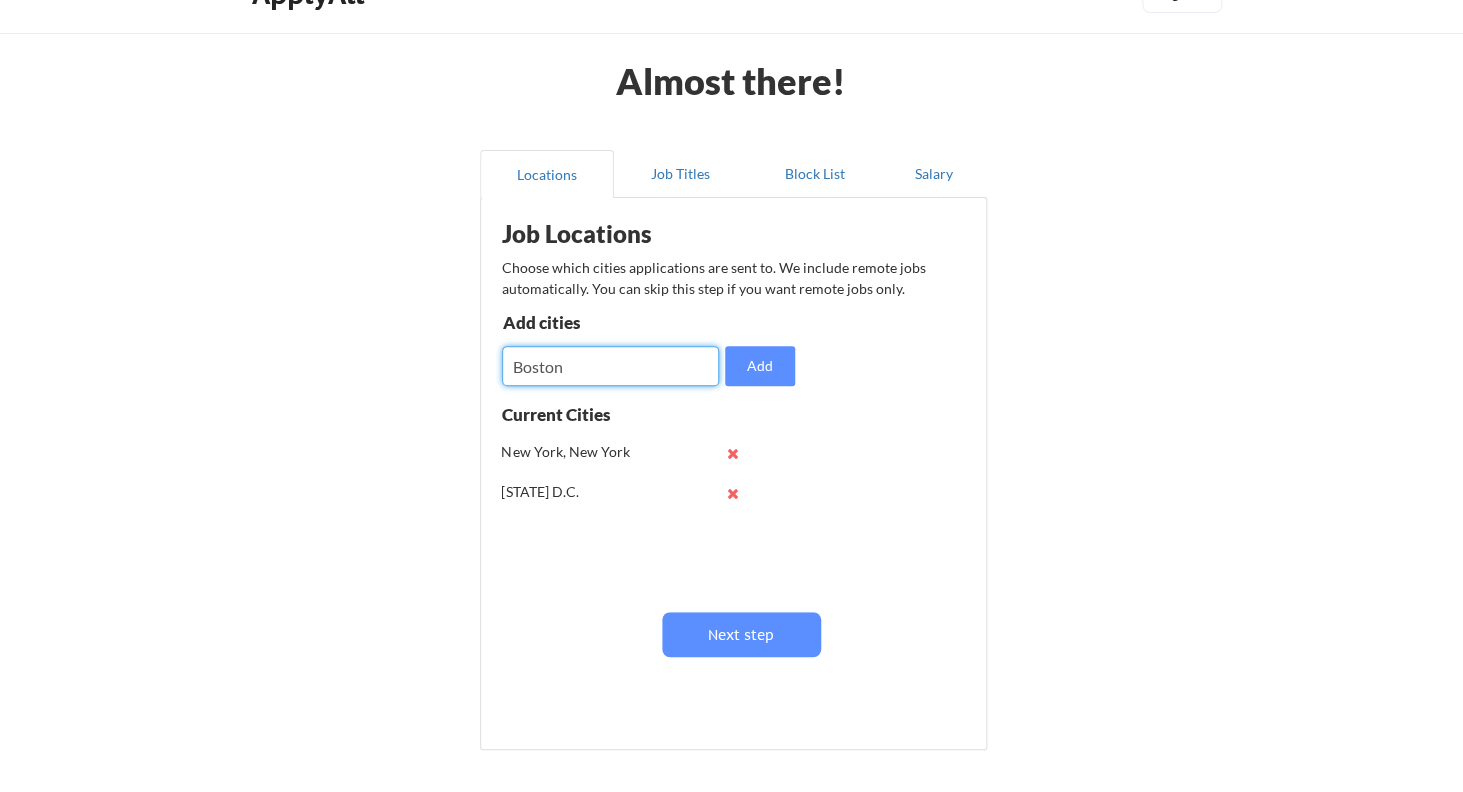 type on "Boston" 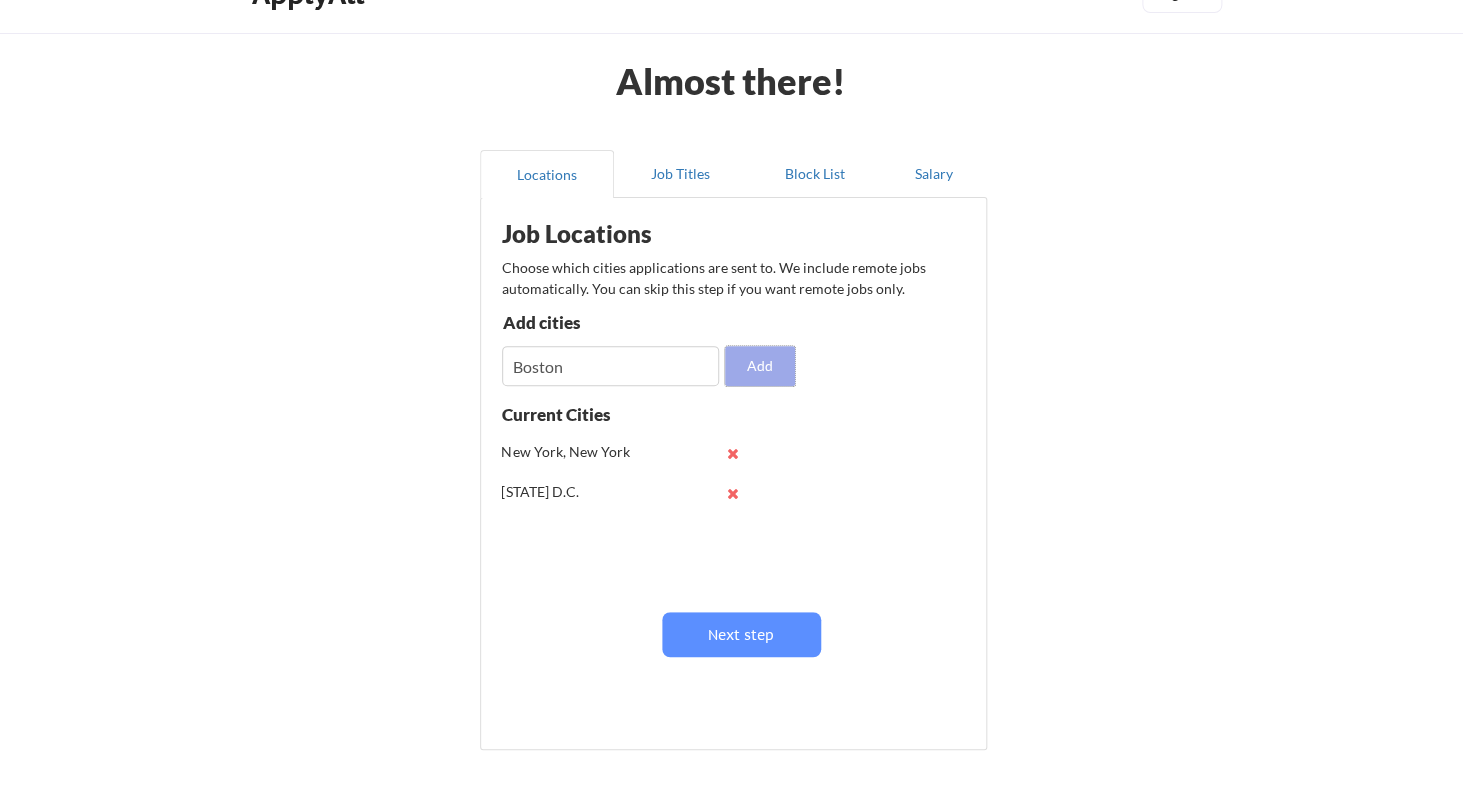 click on "Add" at bounding box center (760, 366) 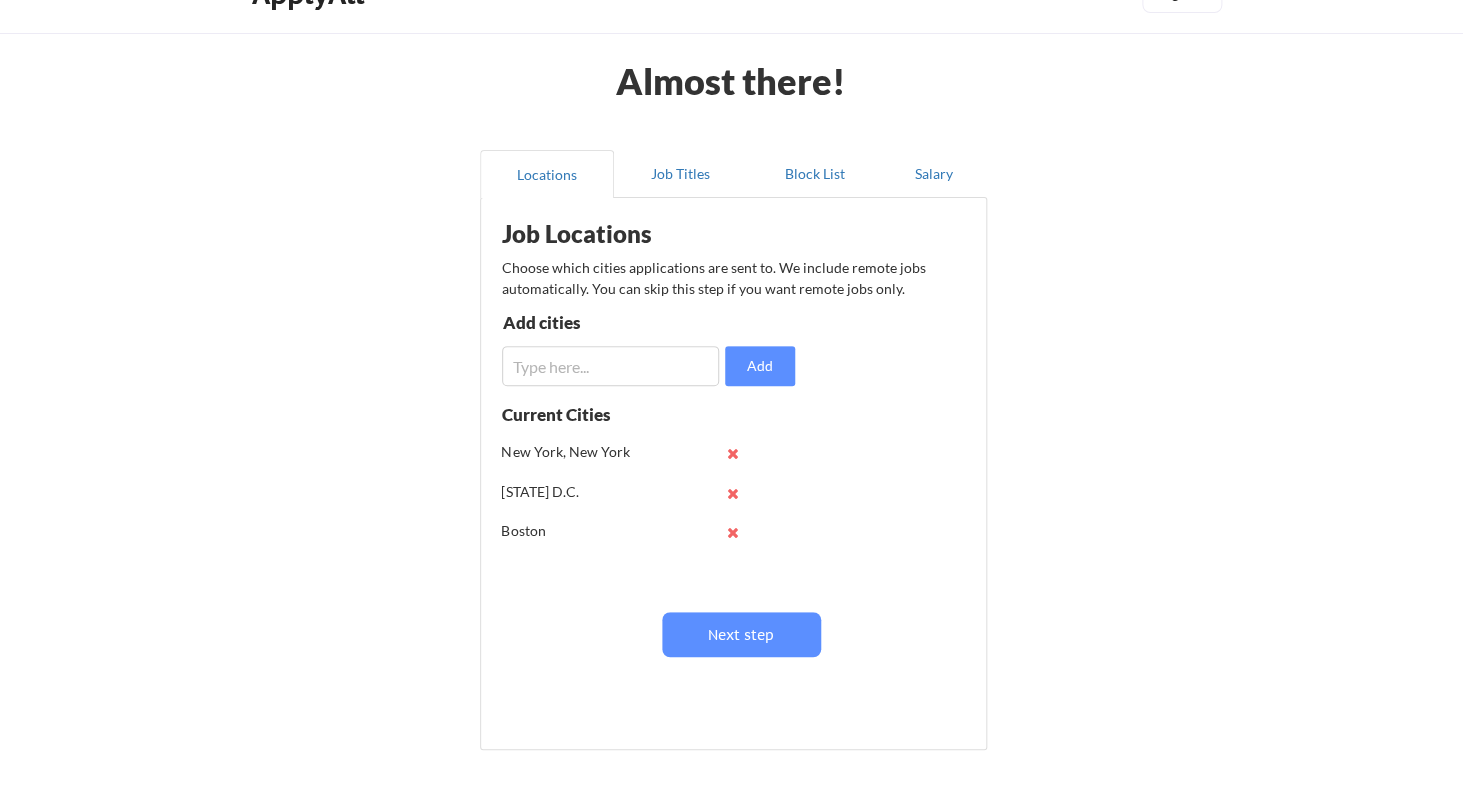 click at bounding box center [610, 366] 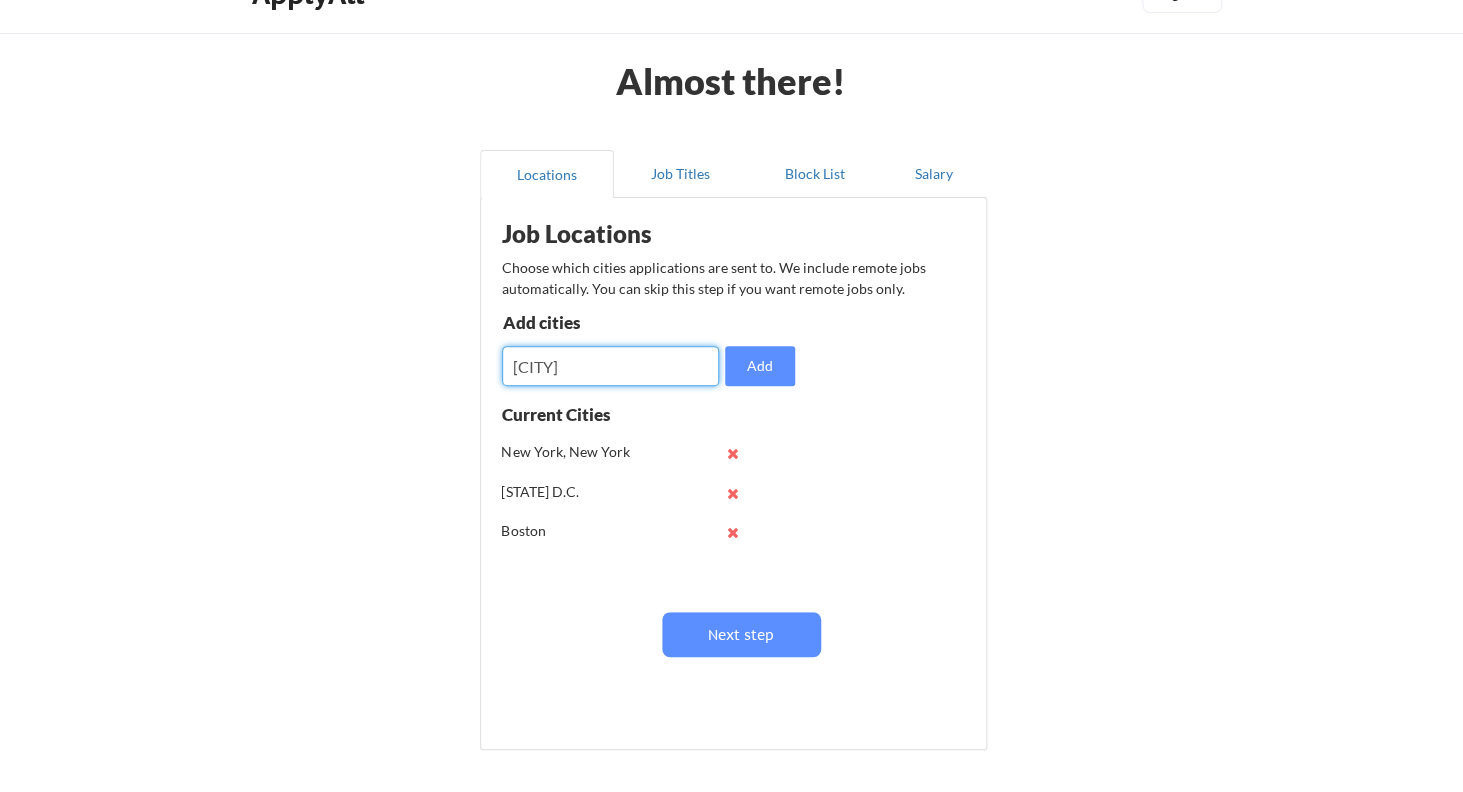 type on "[CITY]" 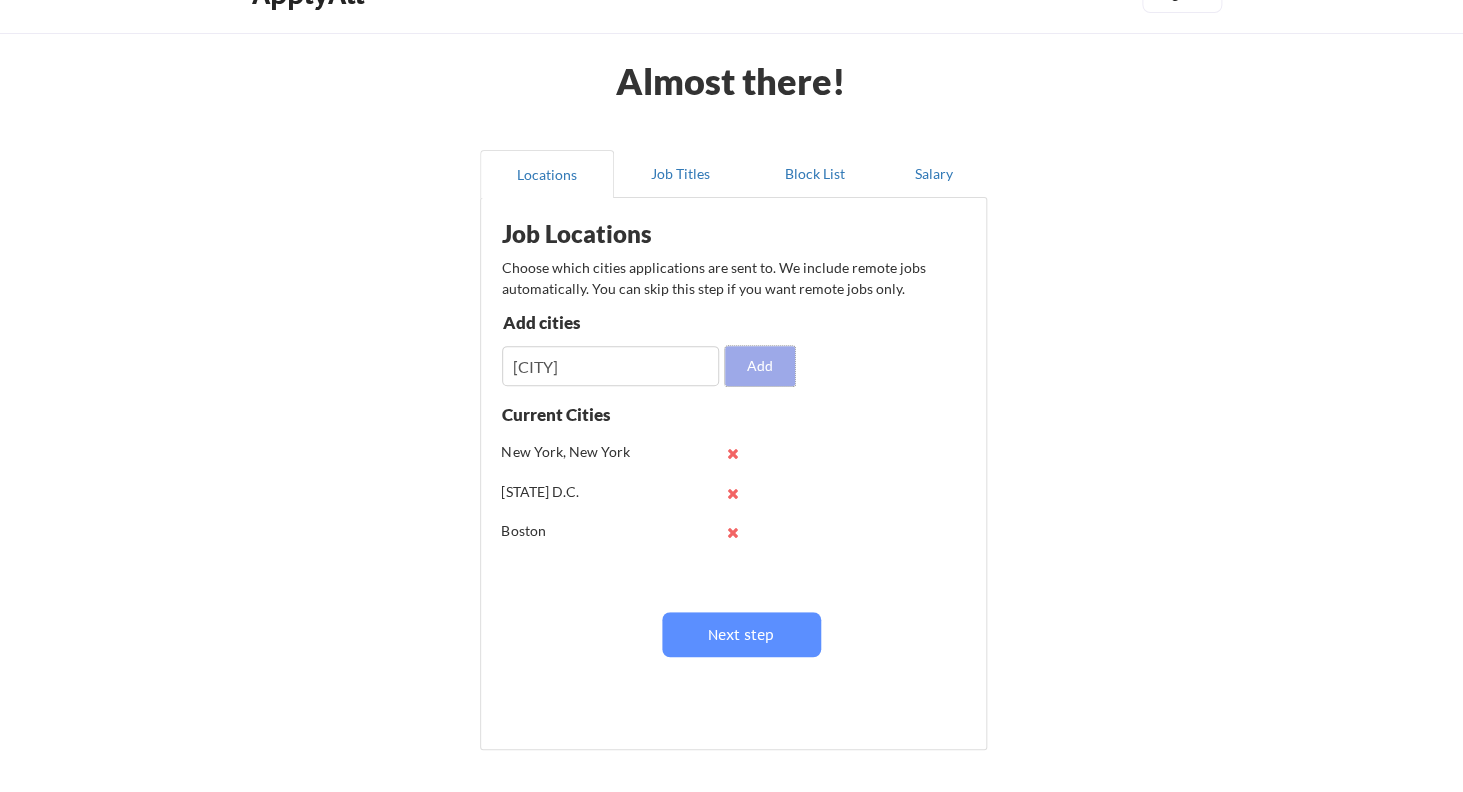 click on "Add" at bounding box center [760, 366] 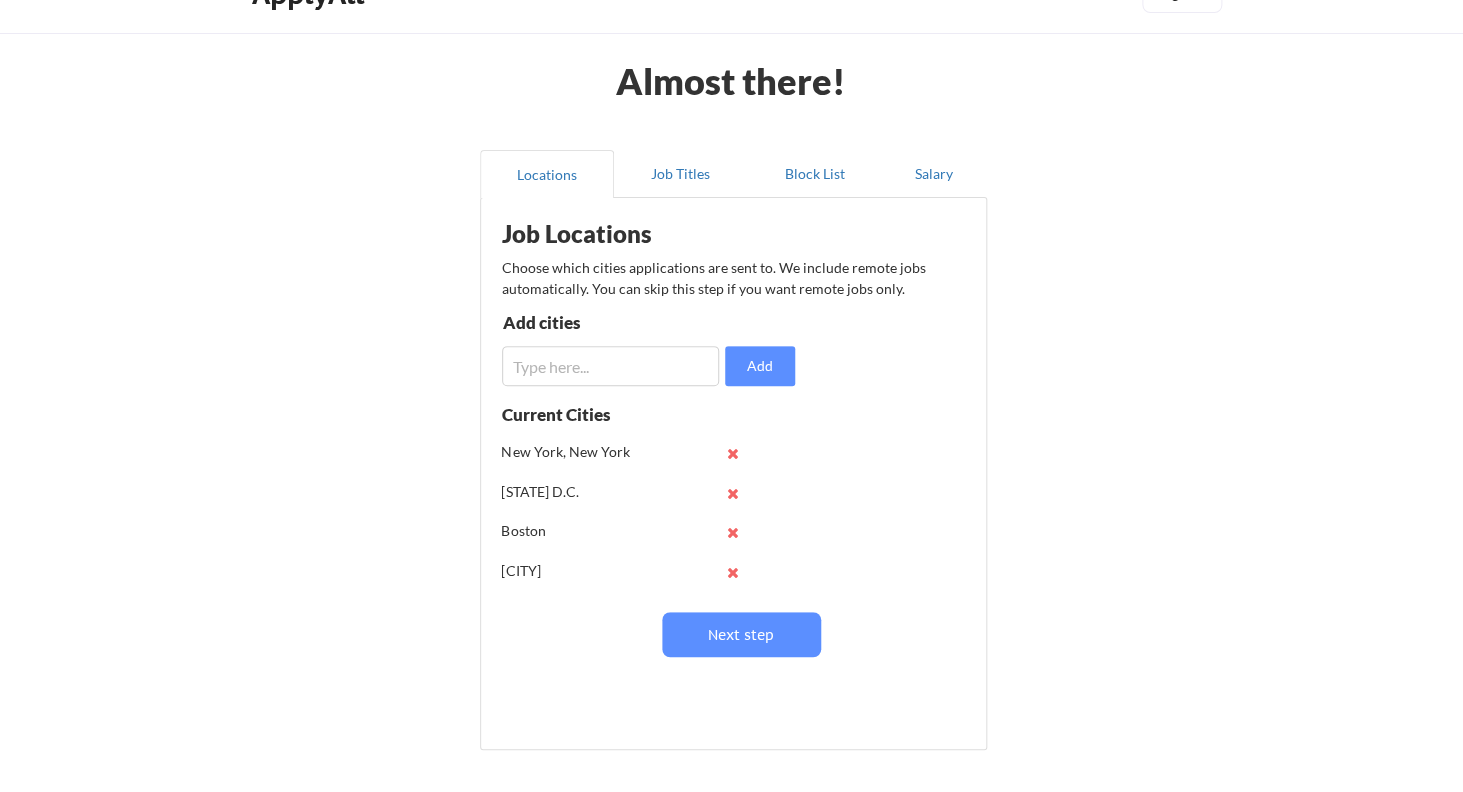 click at bounding box center (610, 366) 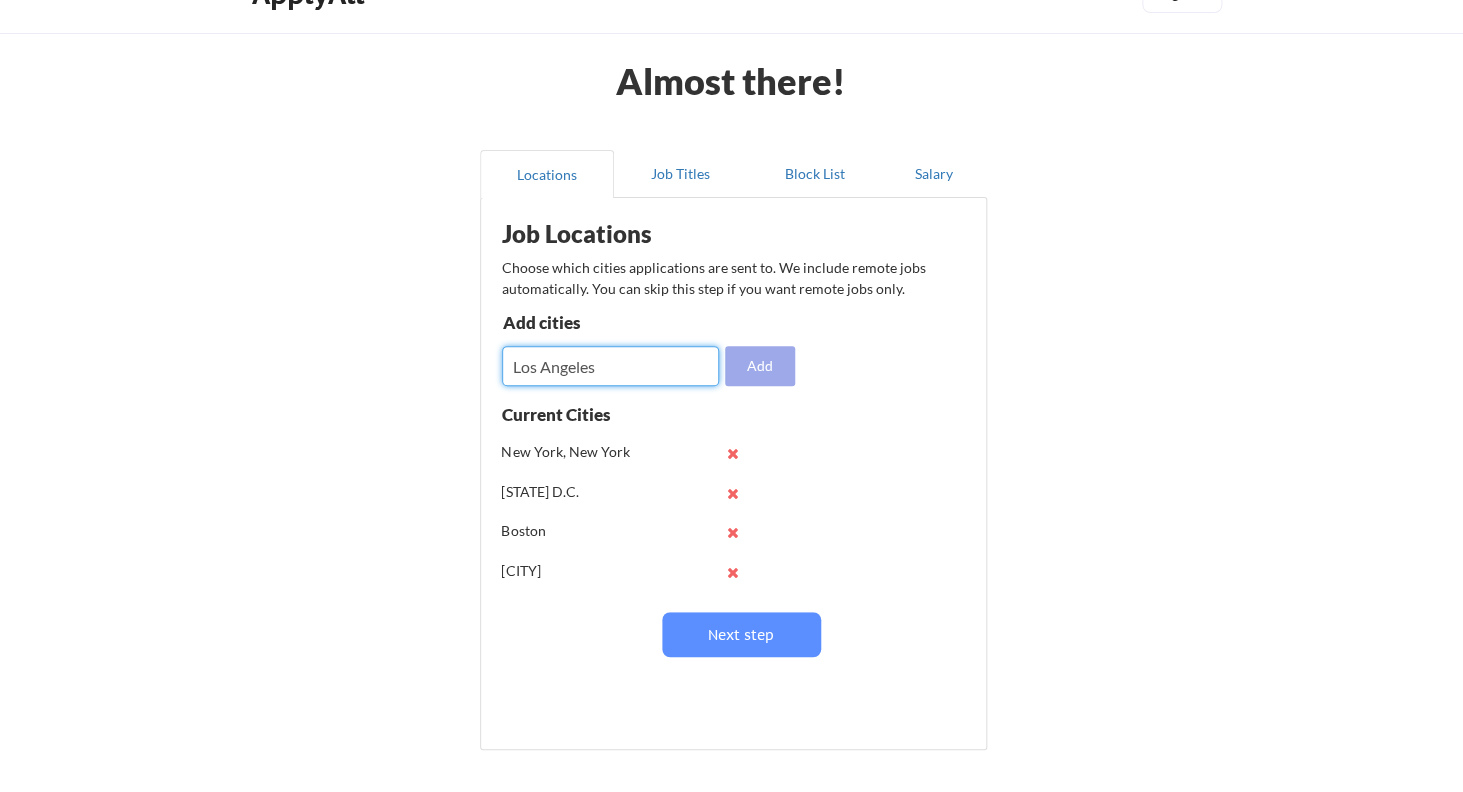 type on "Los Angeles" 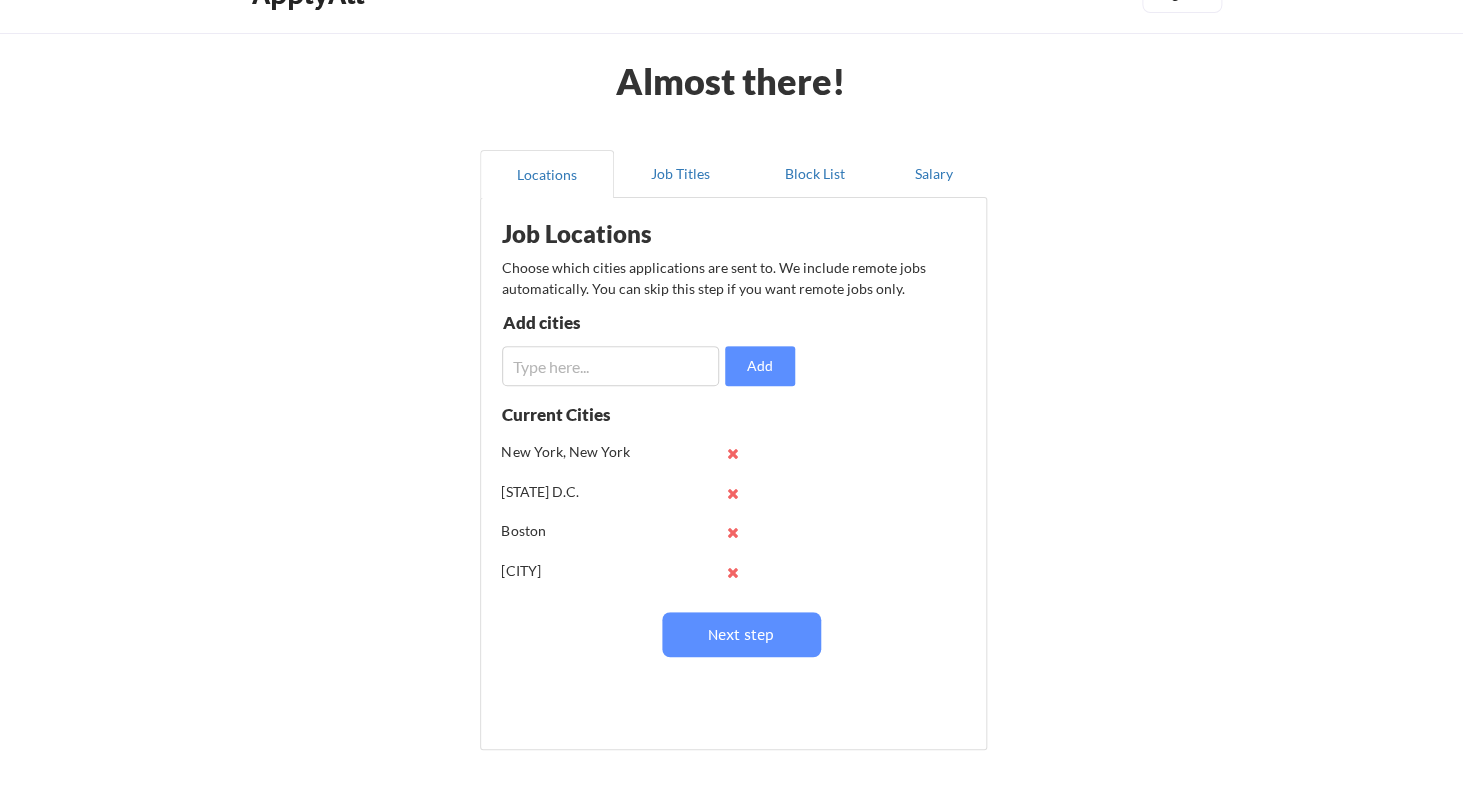 click at bounding box center (610, 366) 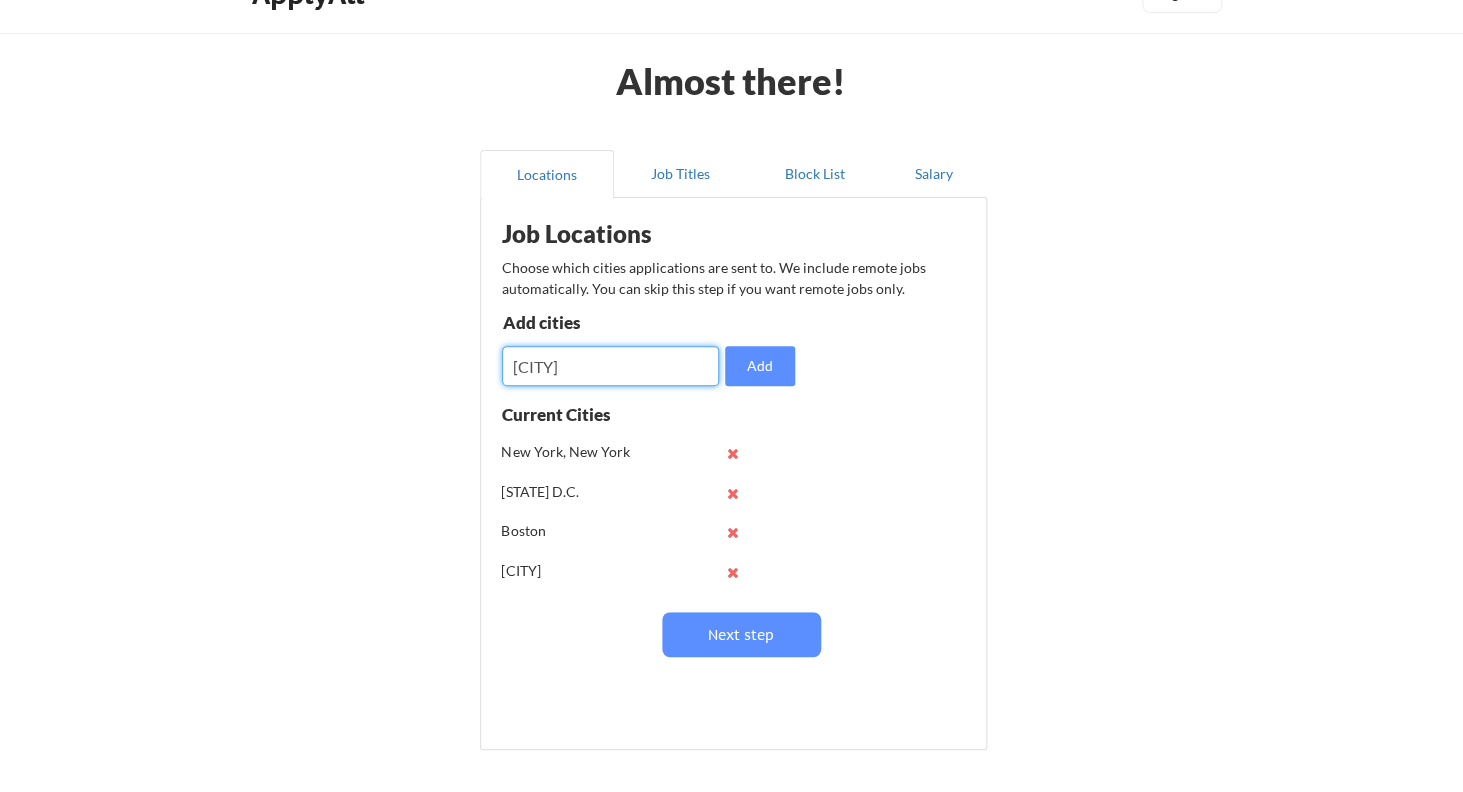 click at bounding box center [610, 366] 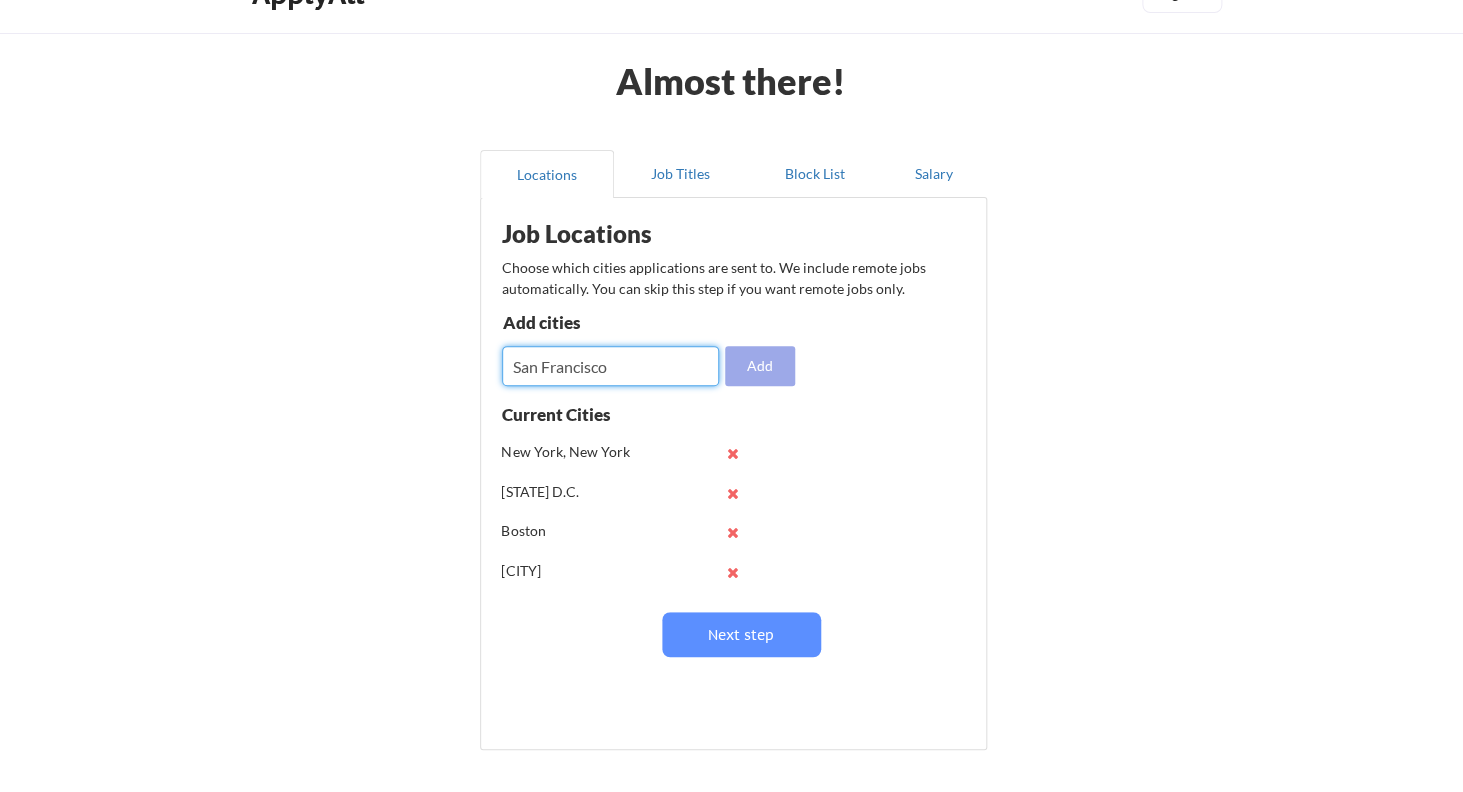 type on "San Francisco" 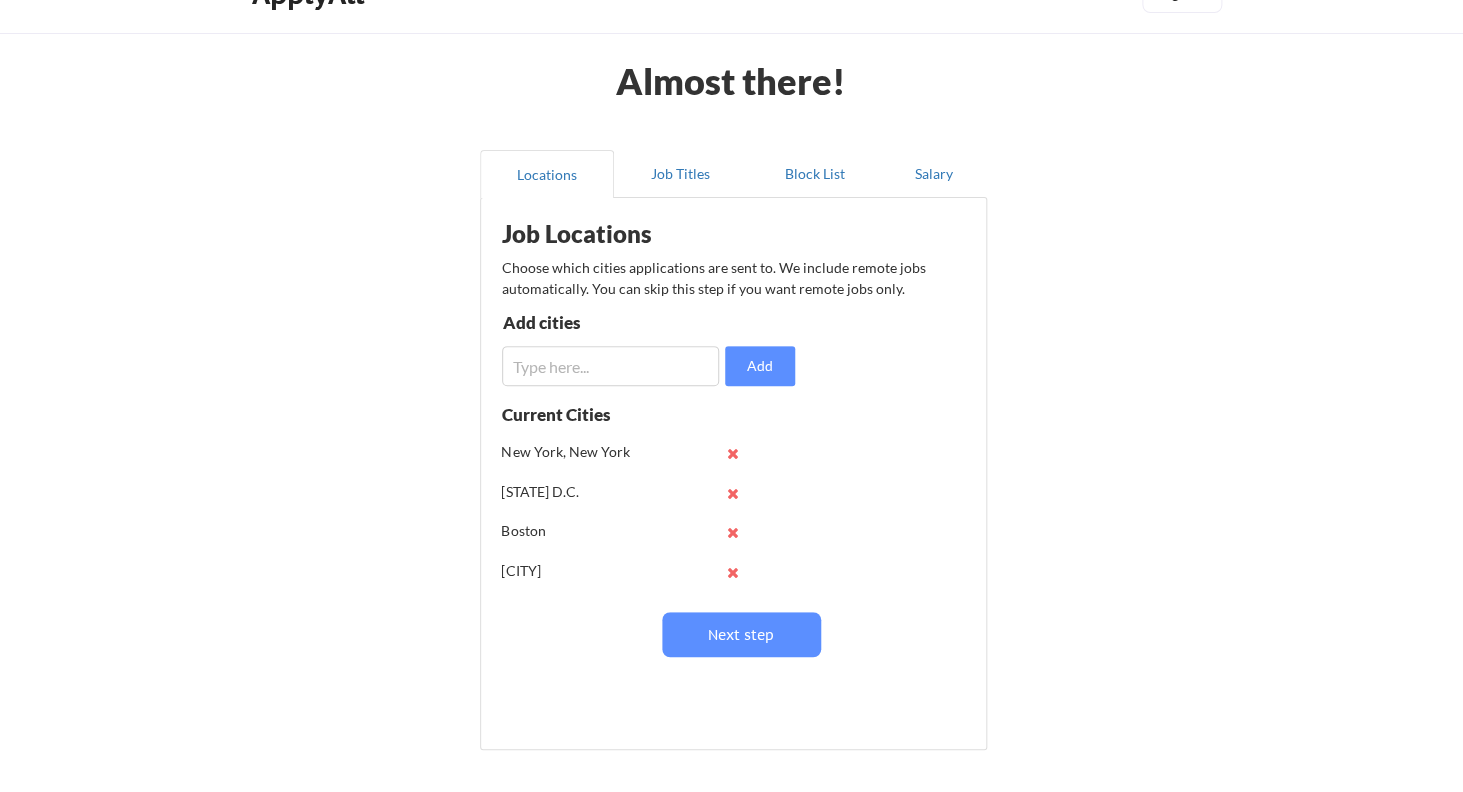 click at bounding box center [610, 366] 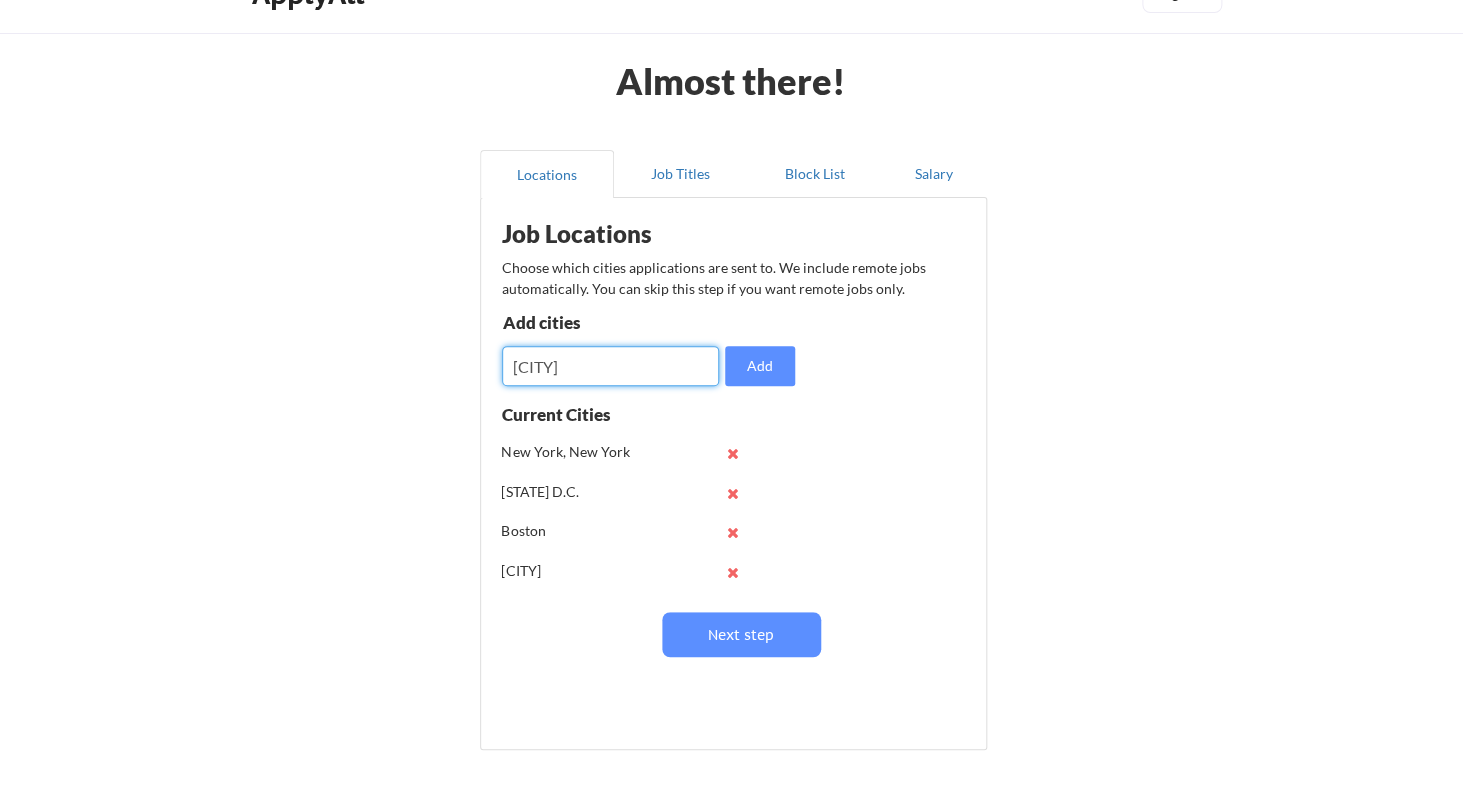 type on "[CITY]" 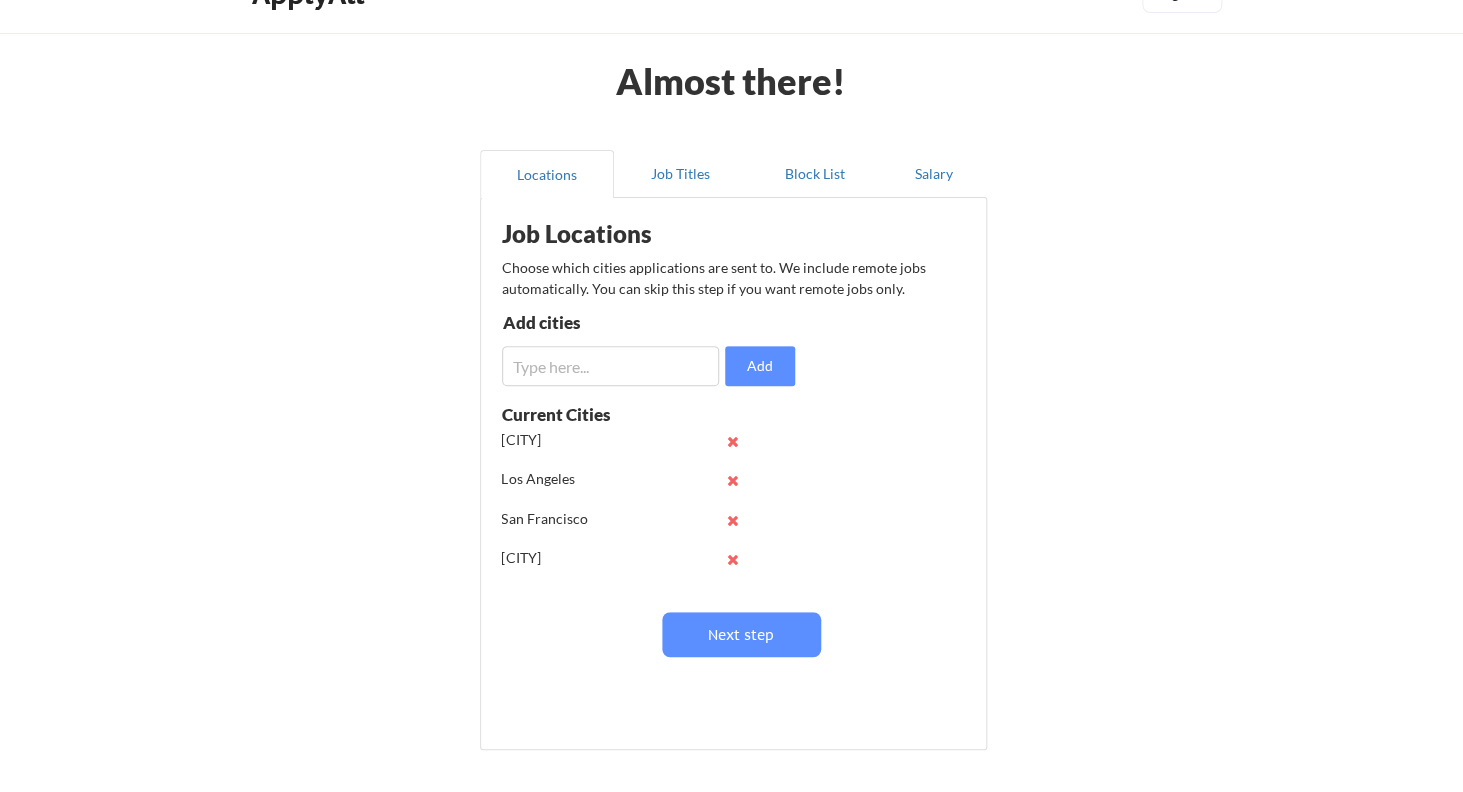 scroll, scrollTop: 158, scrollLeft: 0, axis: vertical 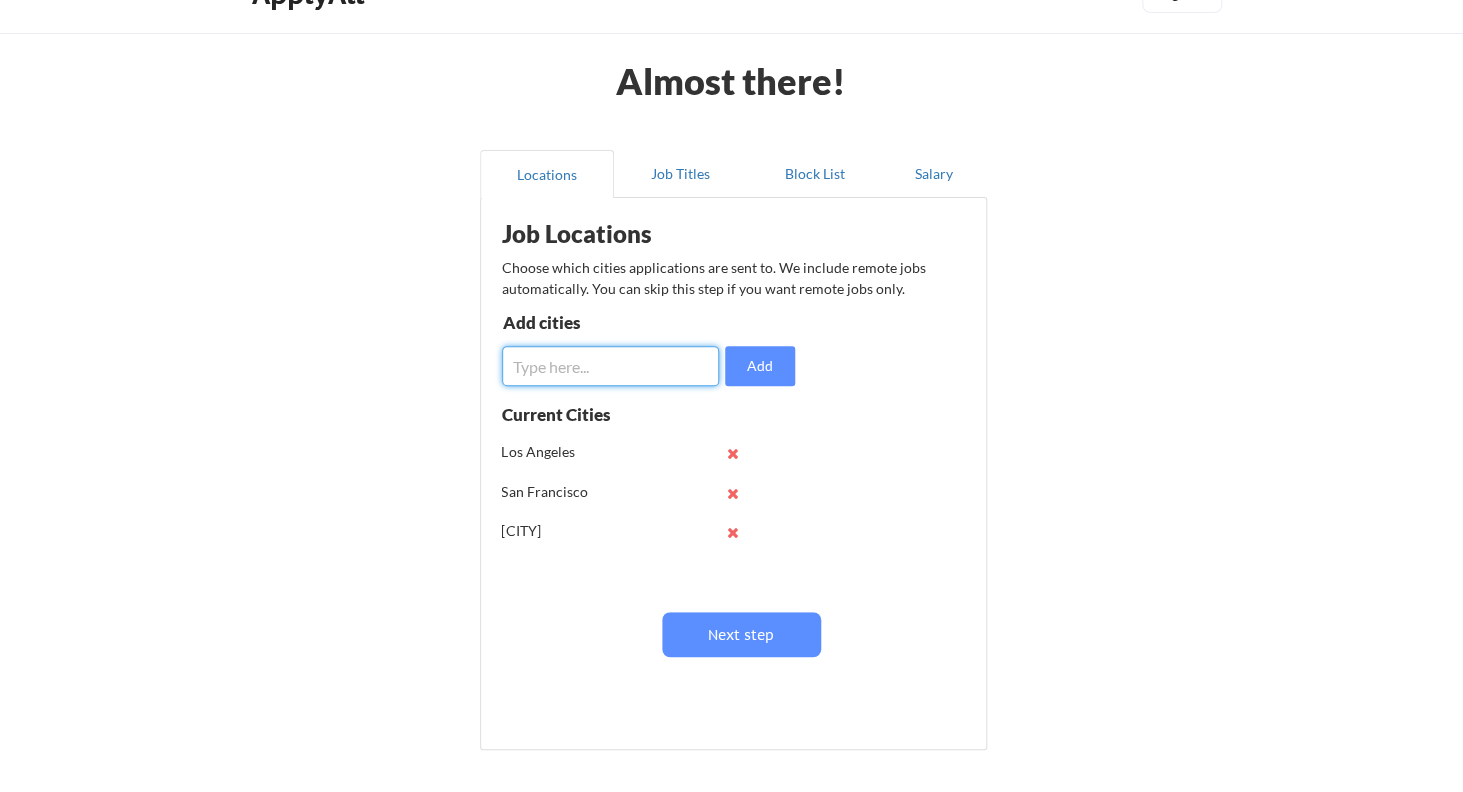 click at bounding box center [610, 366] 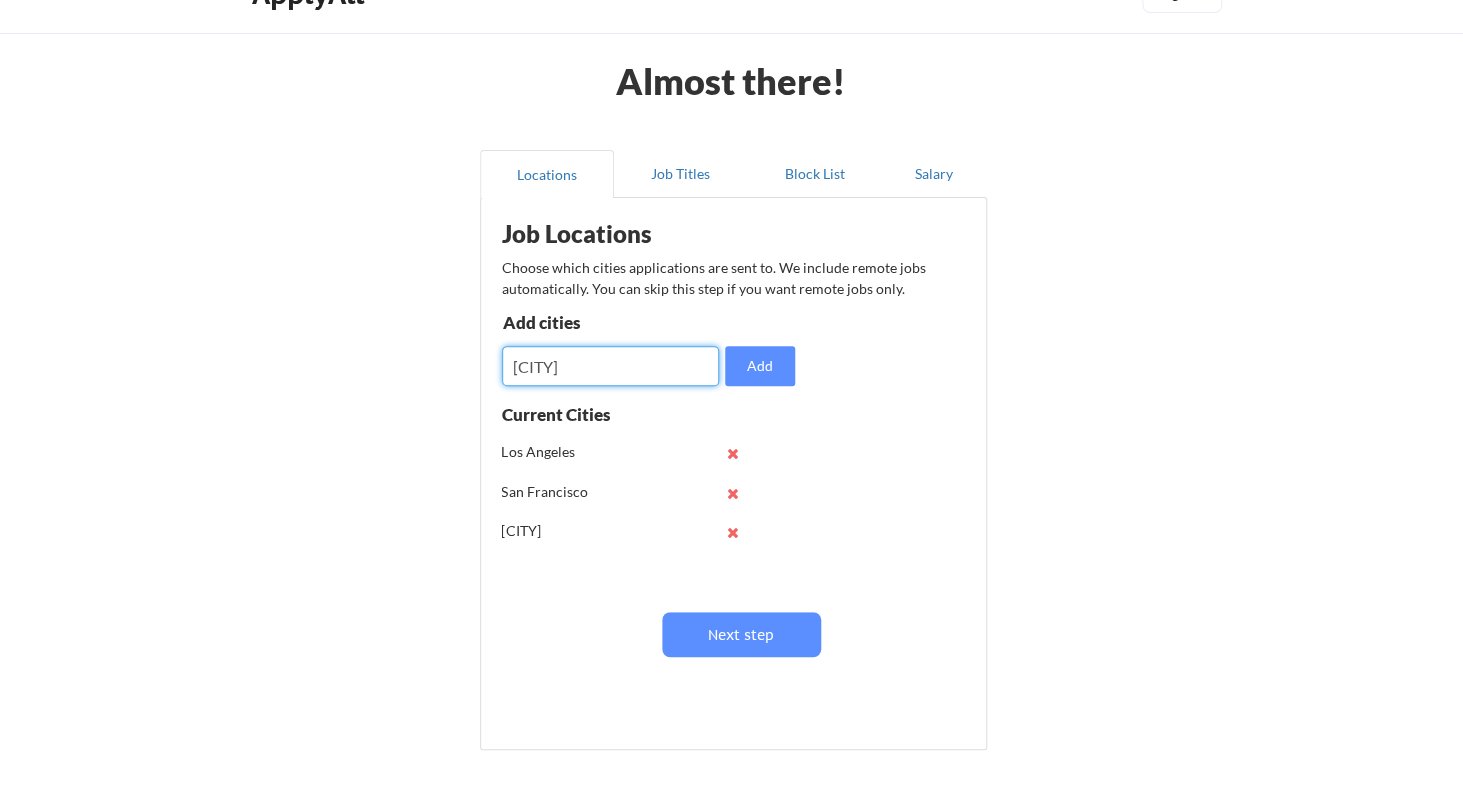 type on "[CITY]" 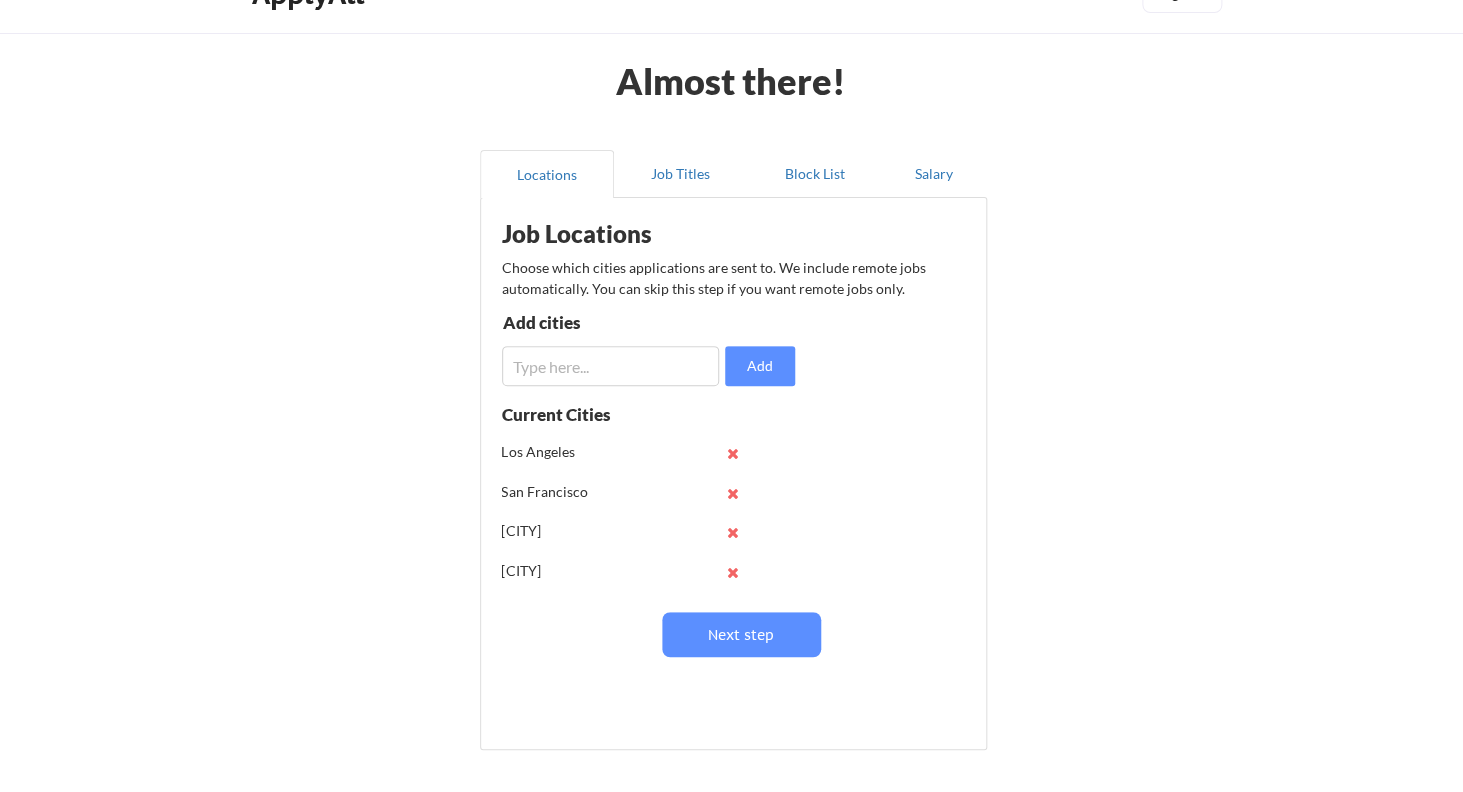 click at bounding box center (610, 366) 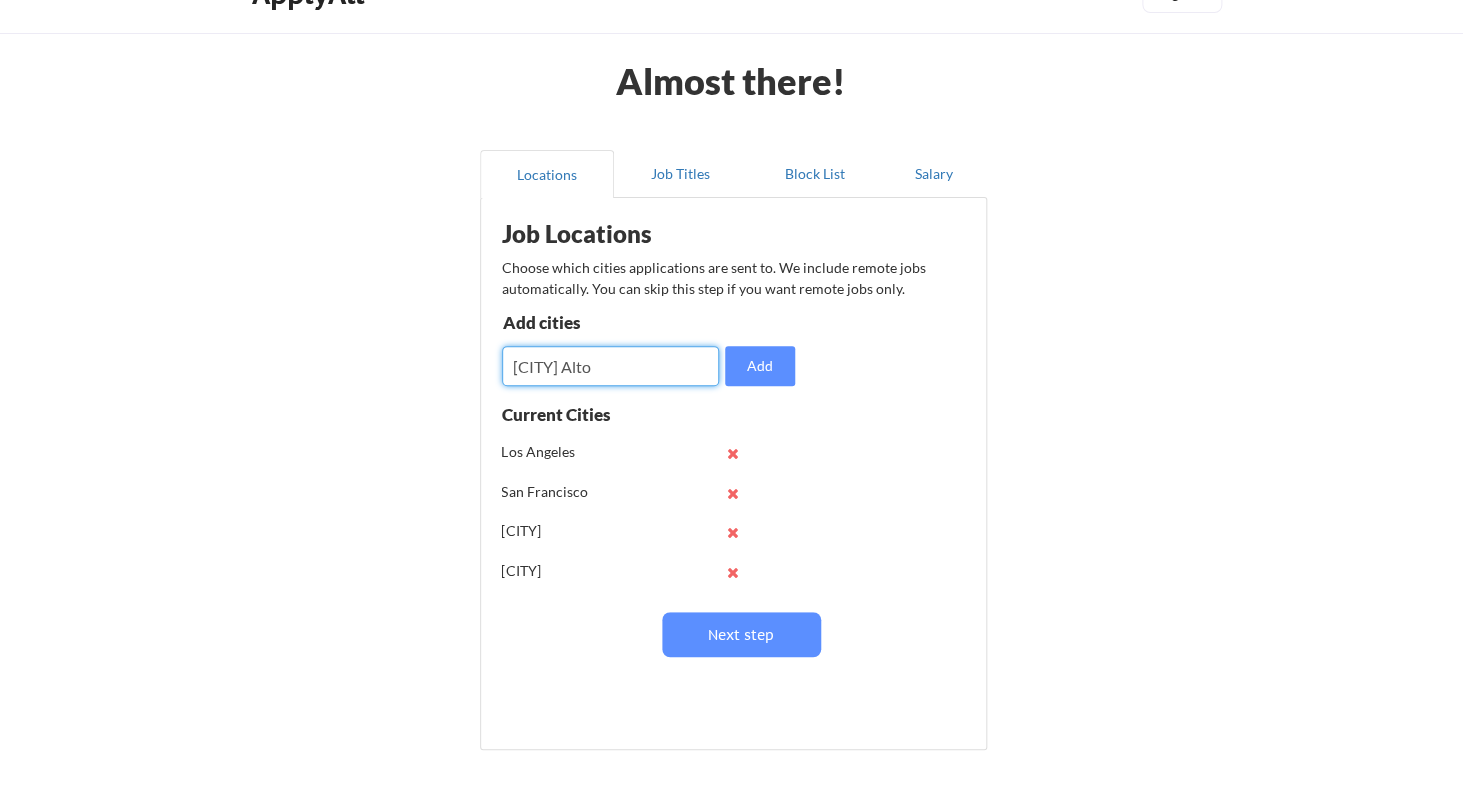 type on "[CITY]" 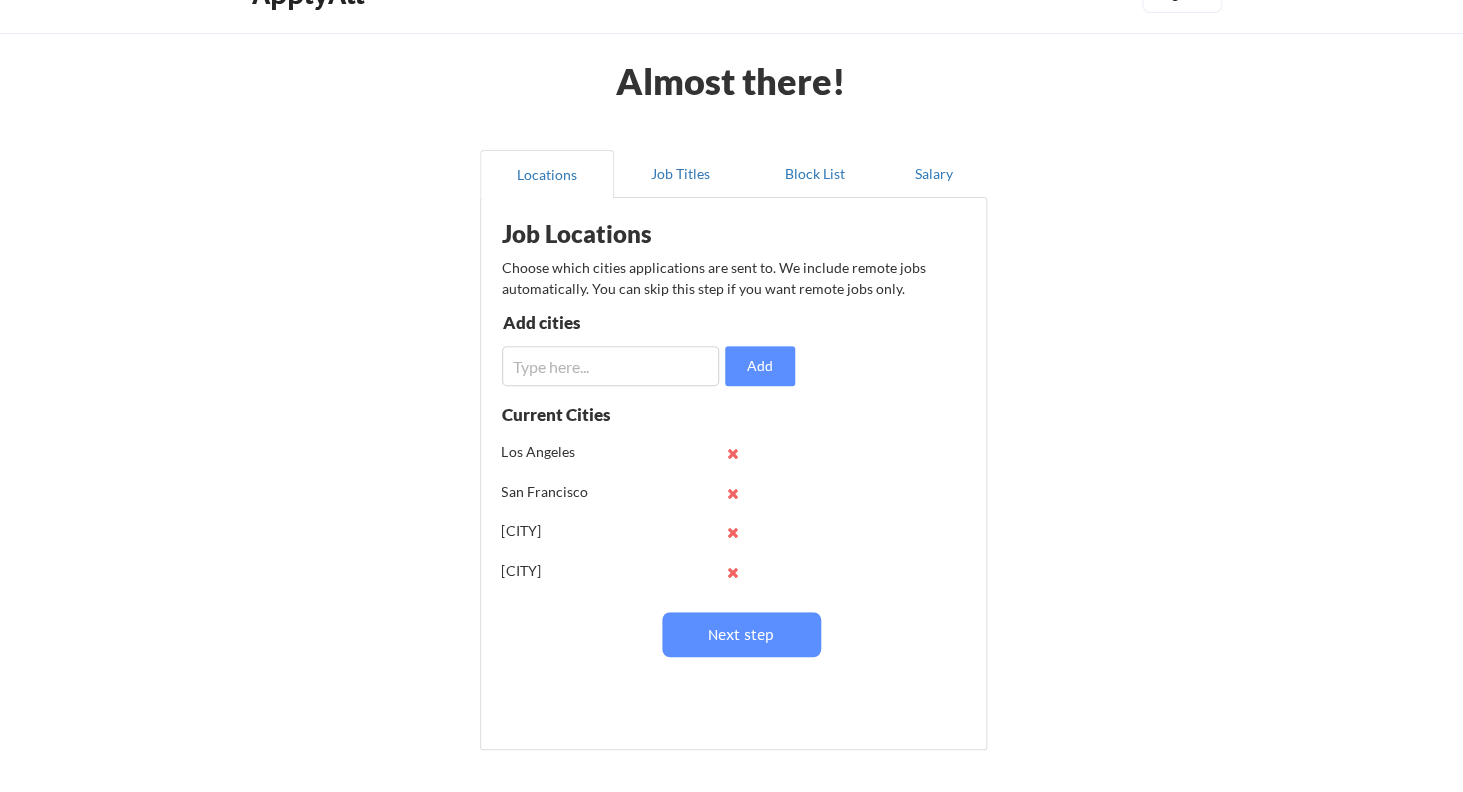 click at bounding box center [610, 366] 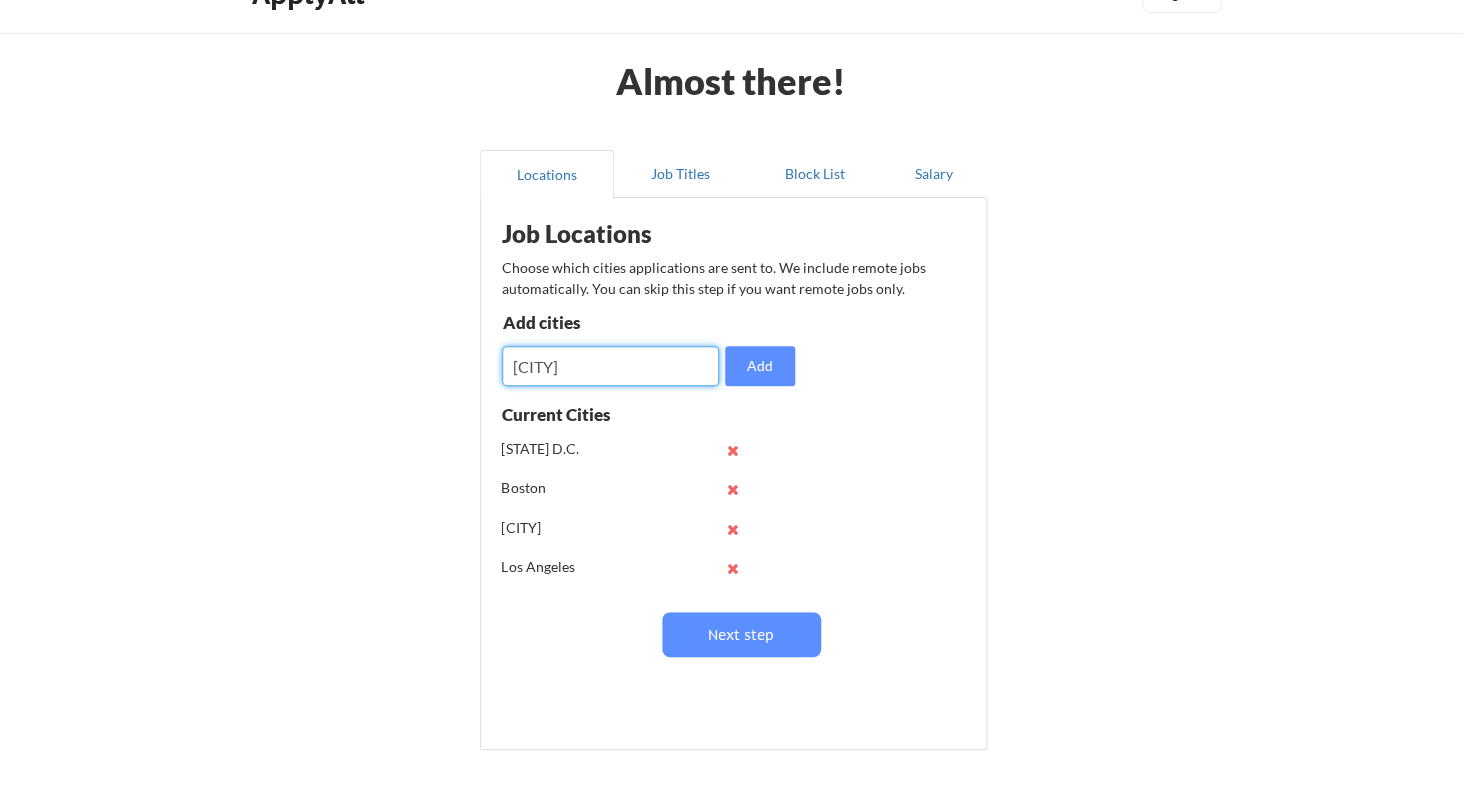 scroll, scrollTop: 0, scrollLeft: 0, axis: both 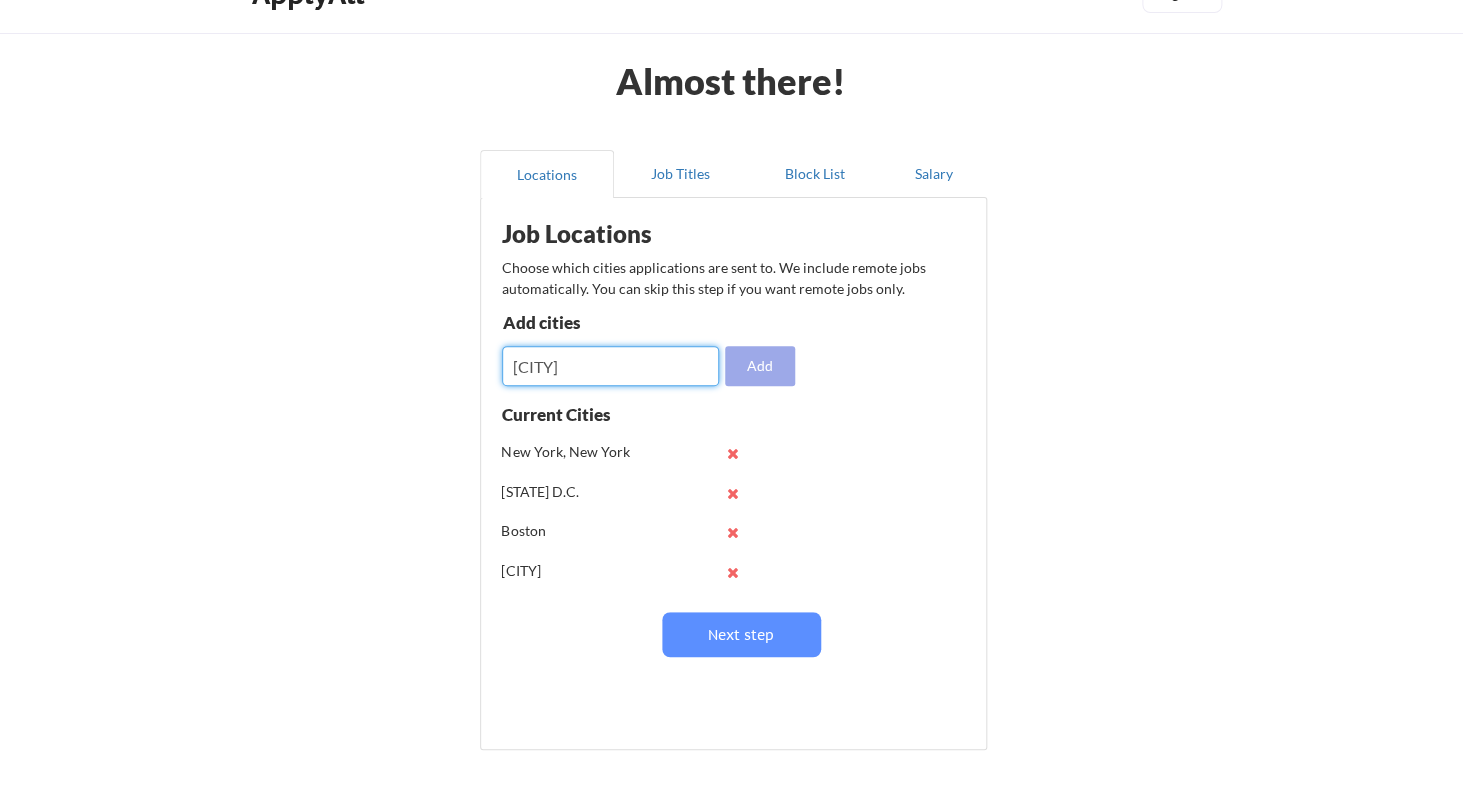 type on "[CITY]" 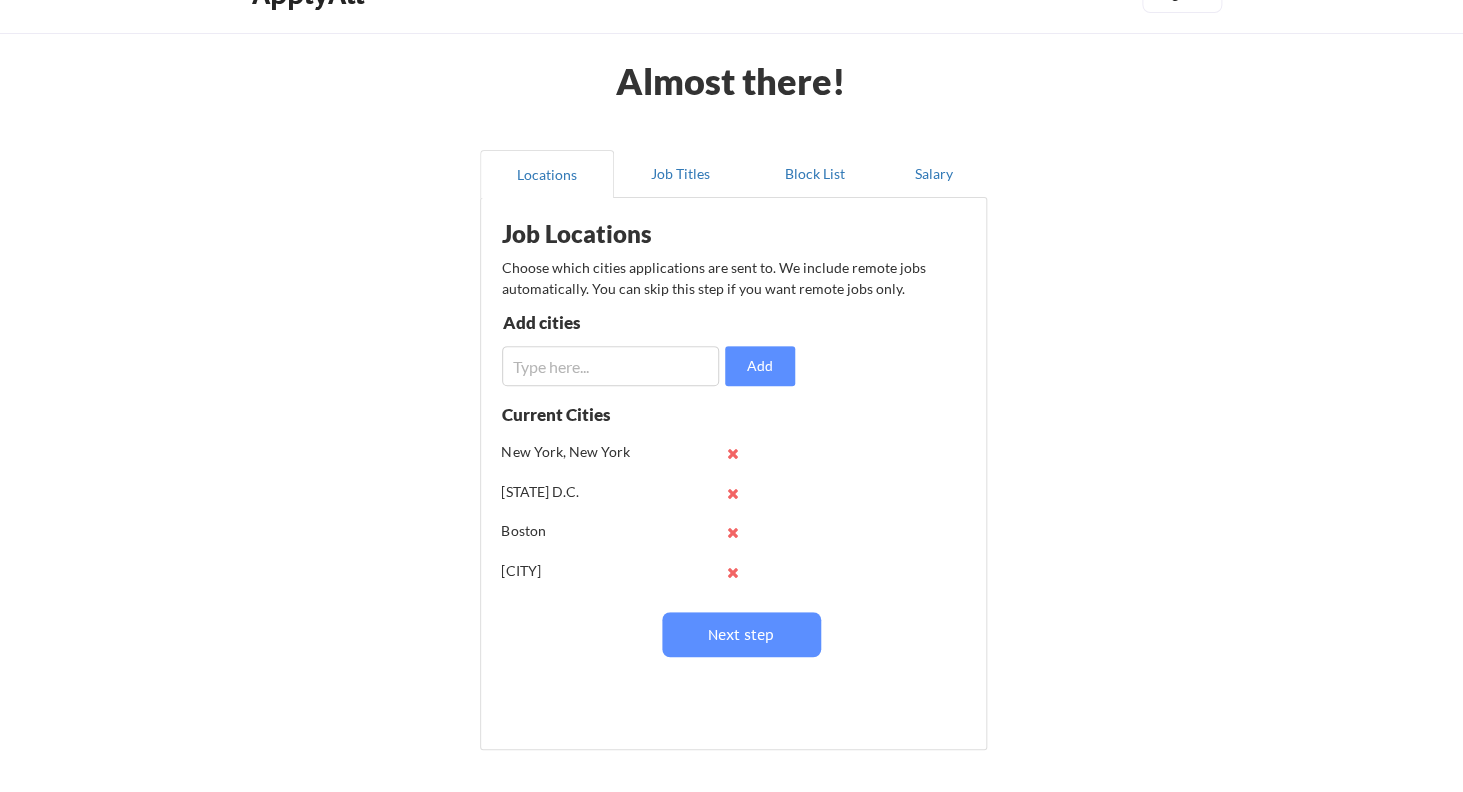 click at bounding box center (610, 366) 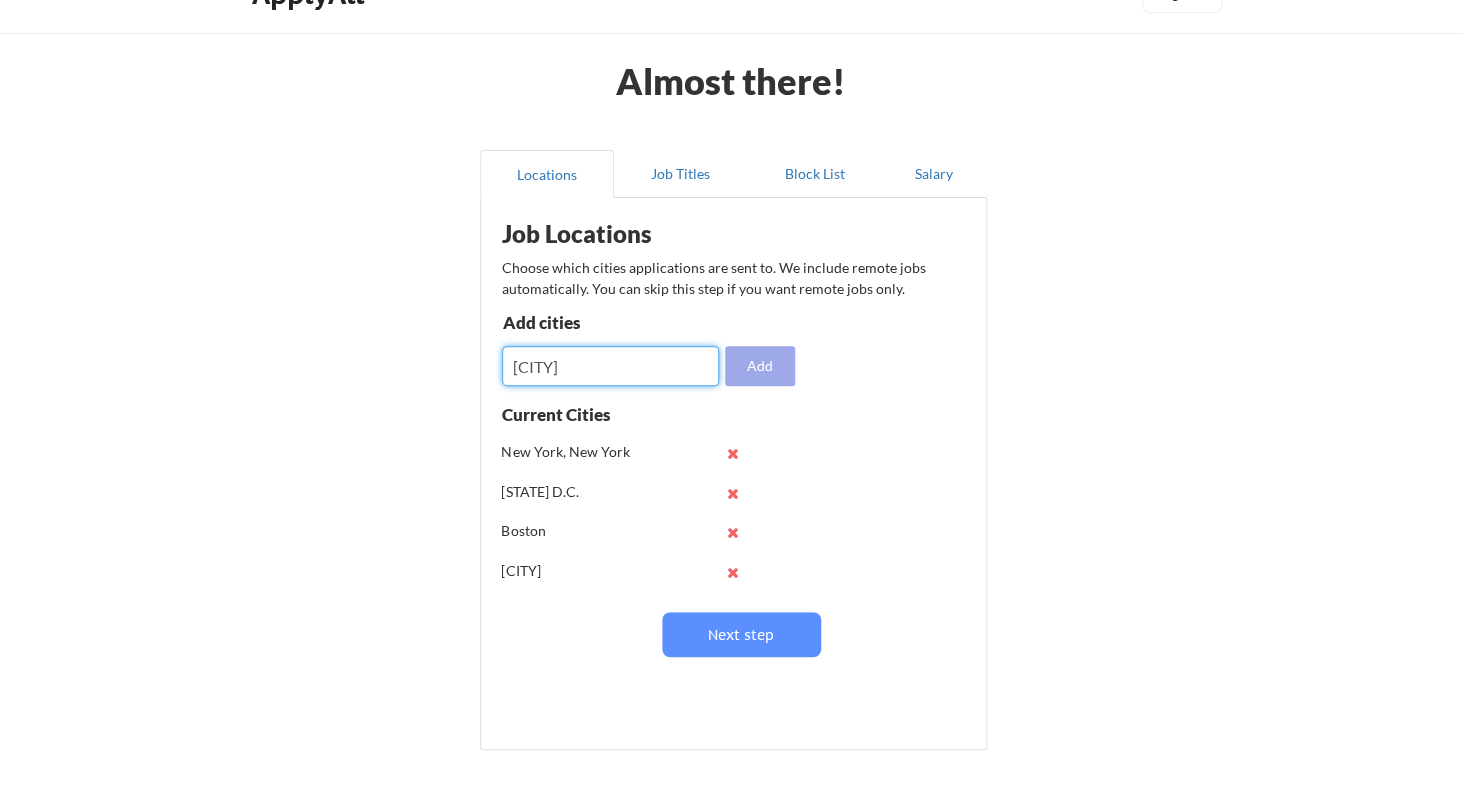 type on "[CITY]" 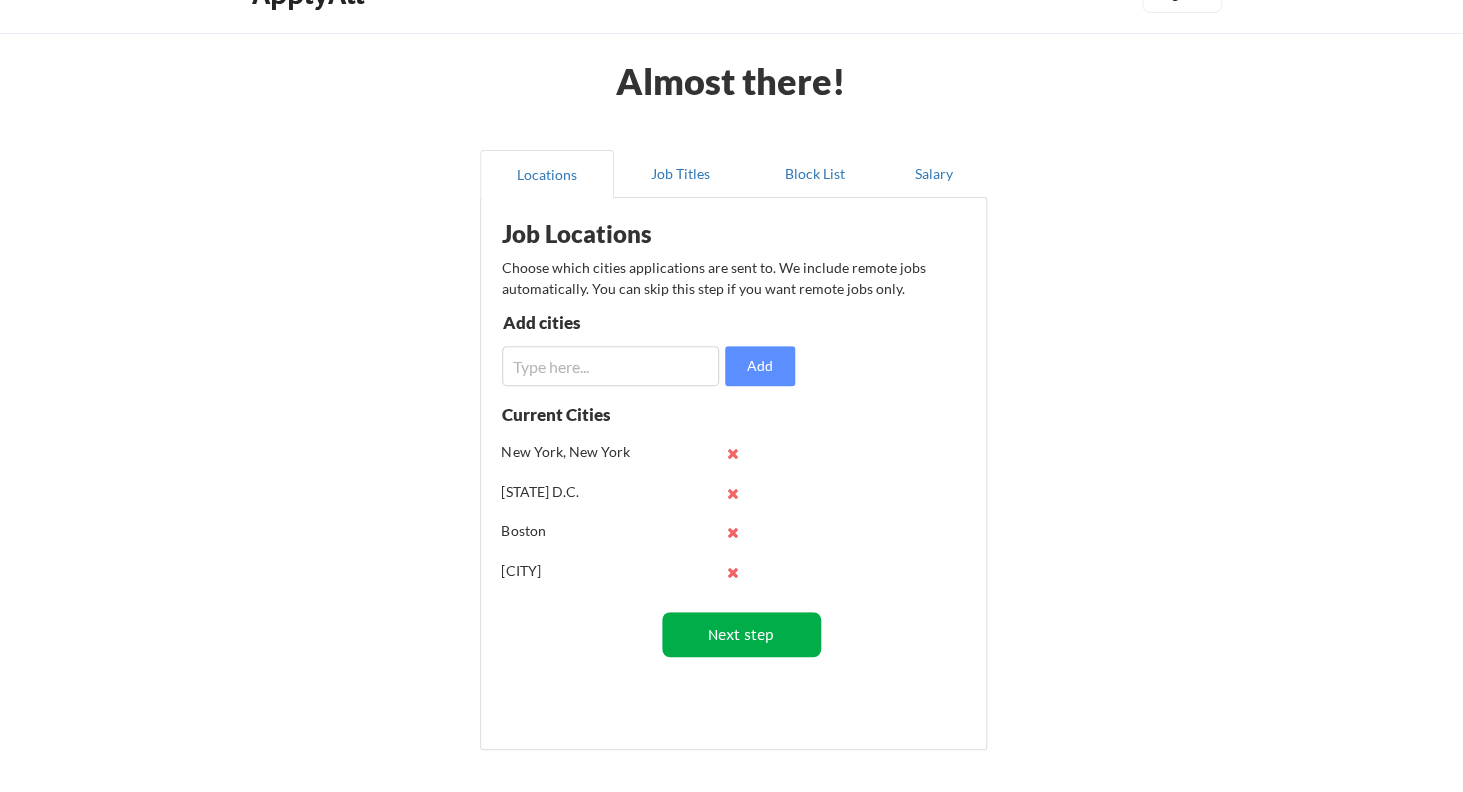 click on "Next step" at bounding box center (741, 634) 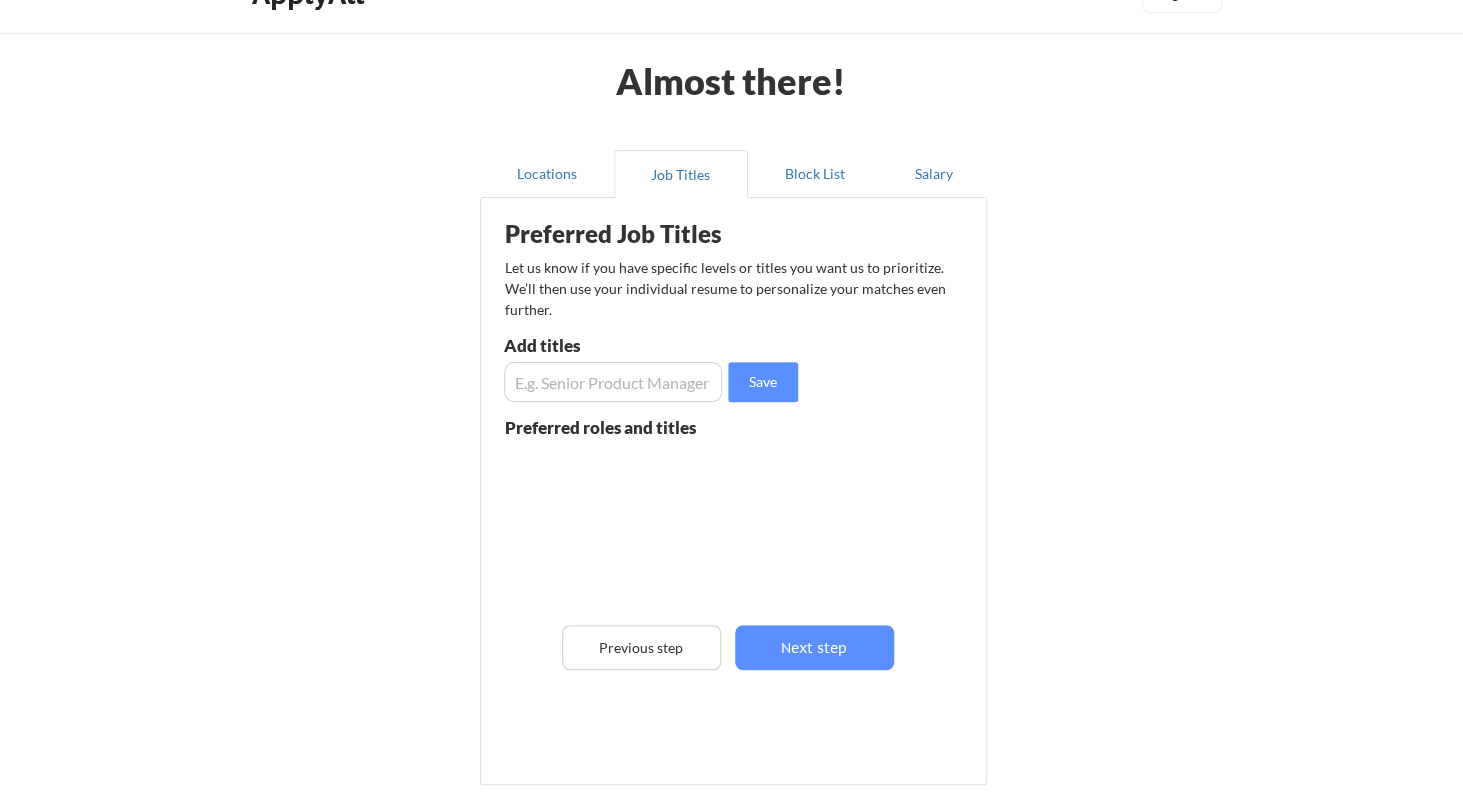 click at bounding box center (613, 382) 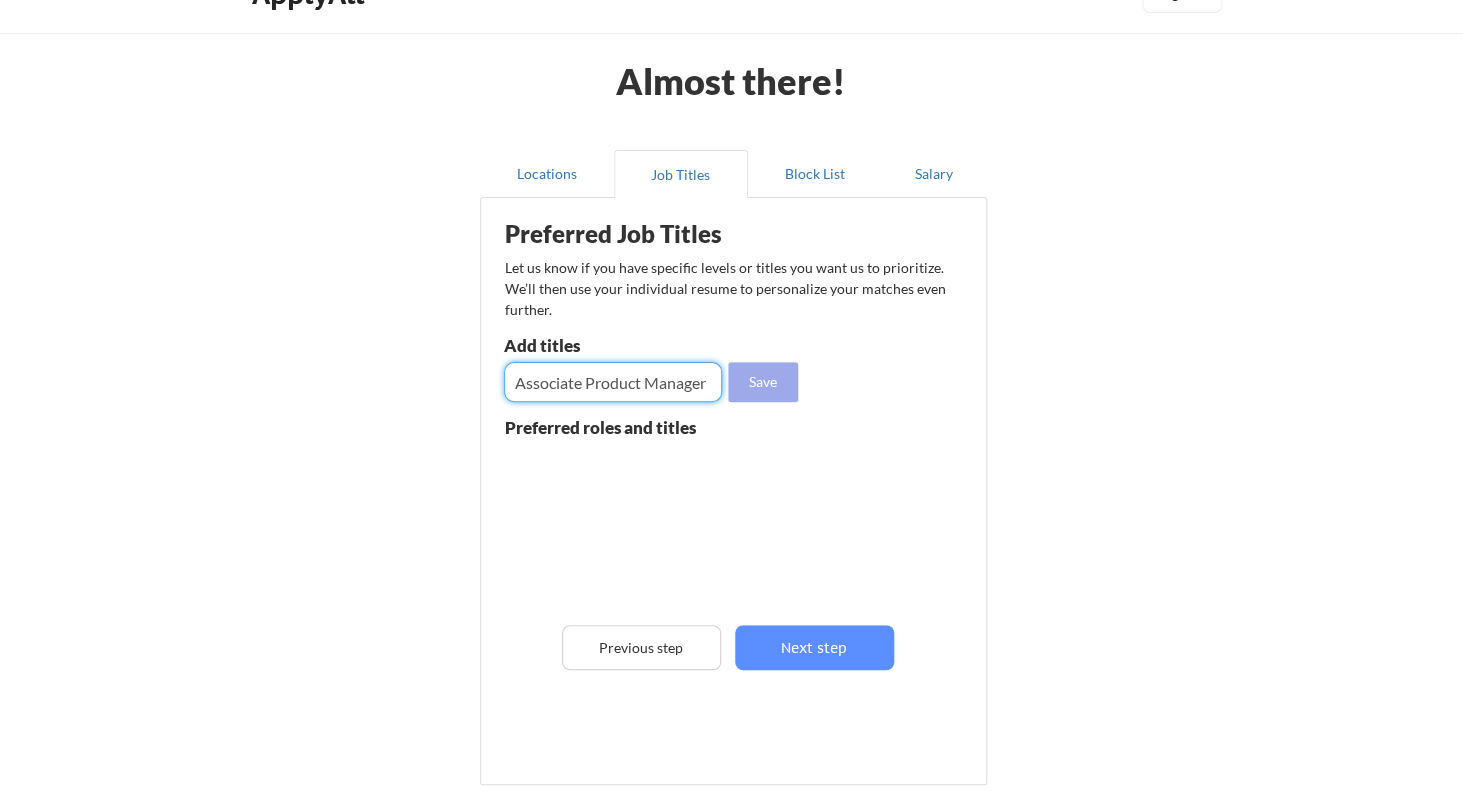type on "Associate Product Manager" 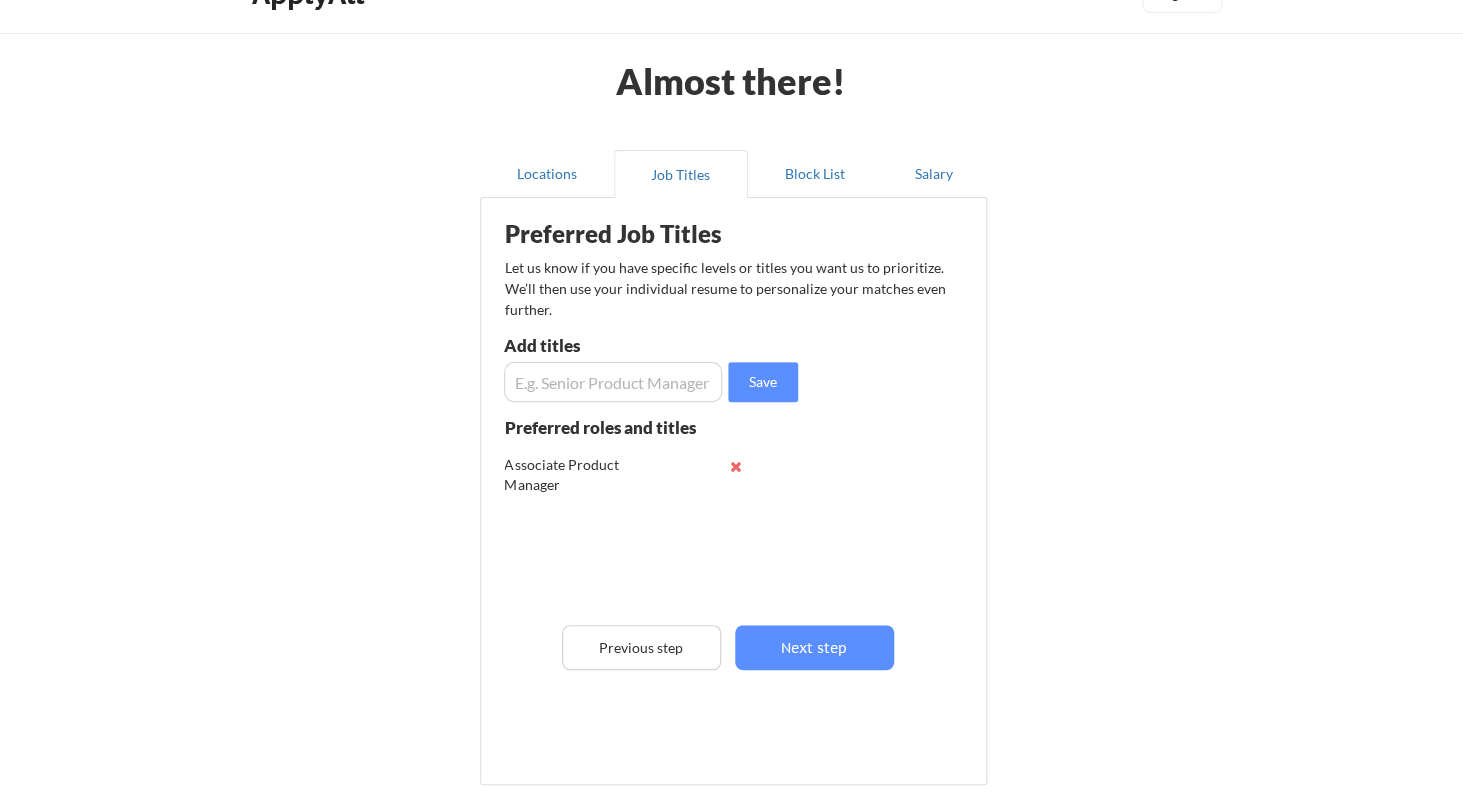click on "Preferred Job Titles Let us know if you have specific levels or titles you want us to prioritize. We’ll then use your individual resume to personalize your matches even further.  Add titles Save Preferred roles and titles Associate Product Manager Previous step Next step" at bounding box center (737, 486) 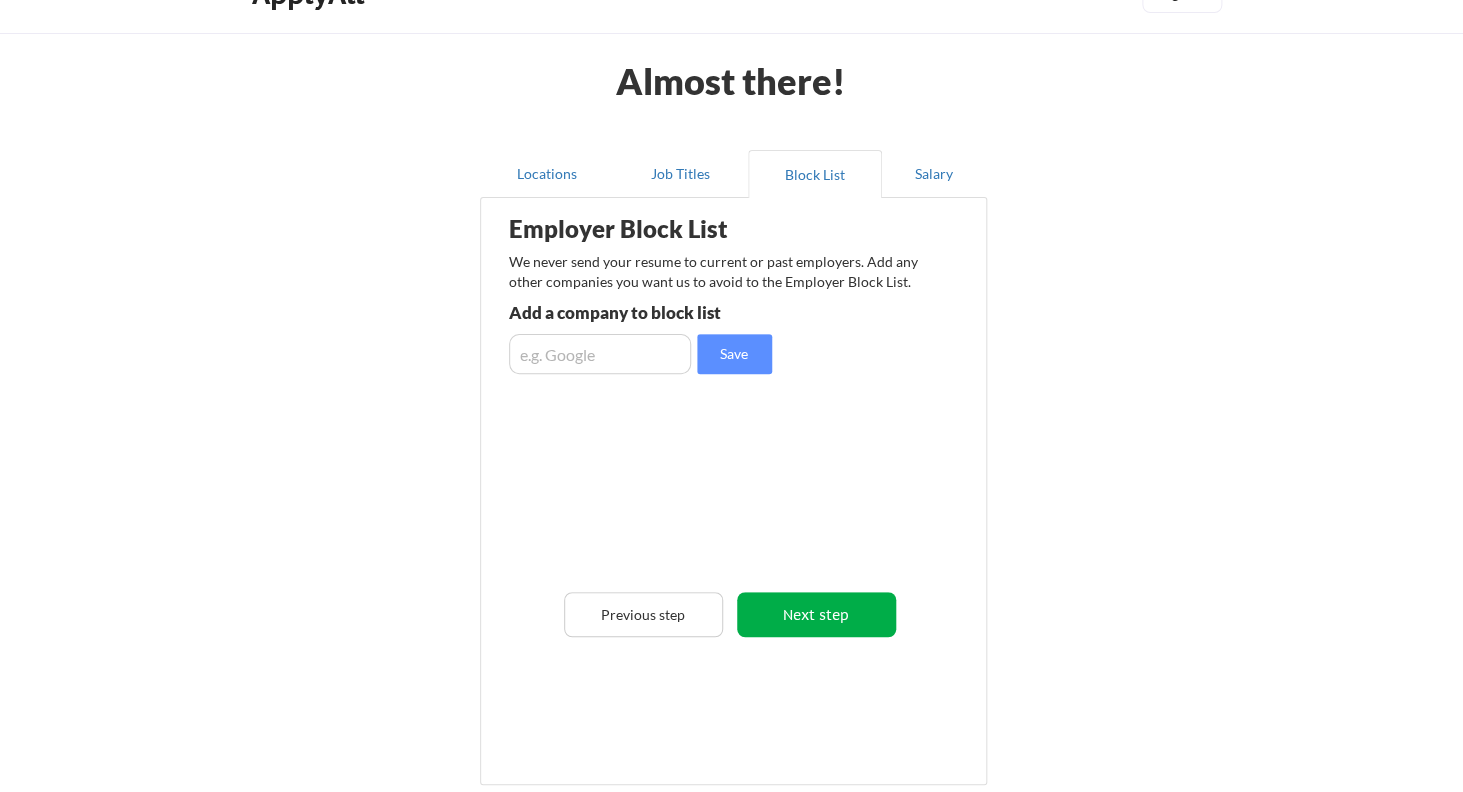 click on "Next step" at bounding box center (816, 614) 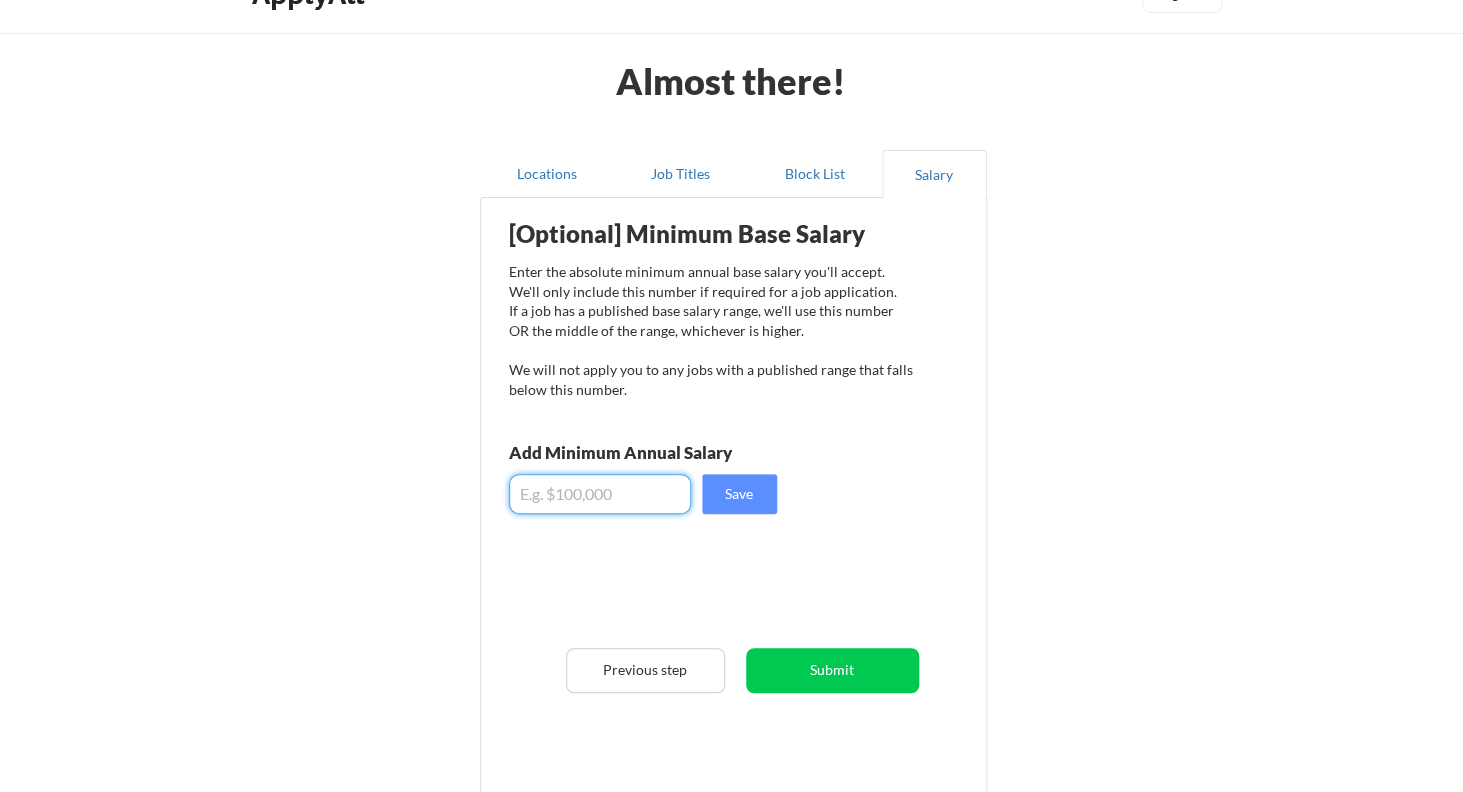 click at bounding box center [600, 494] 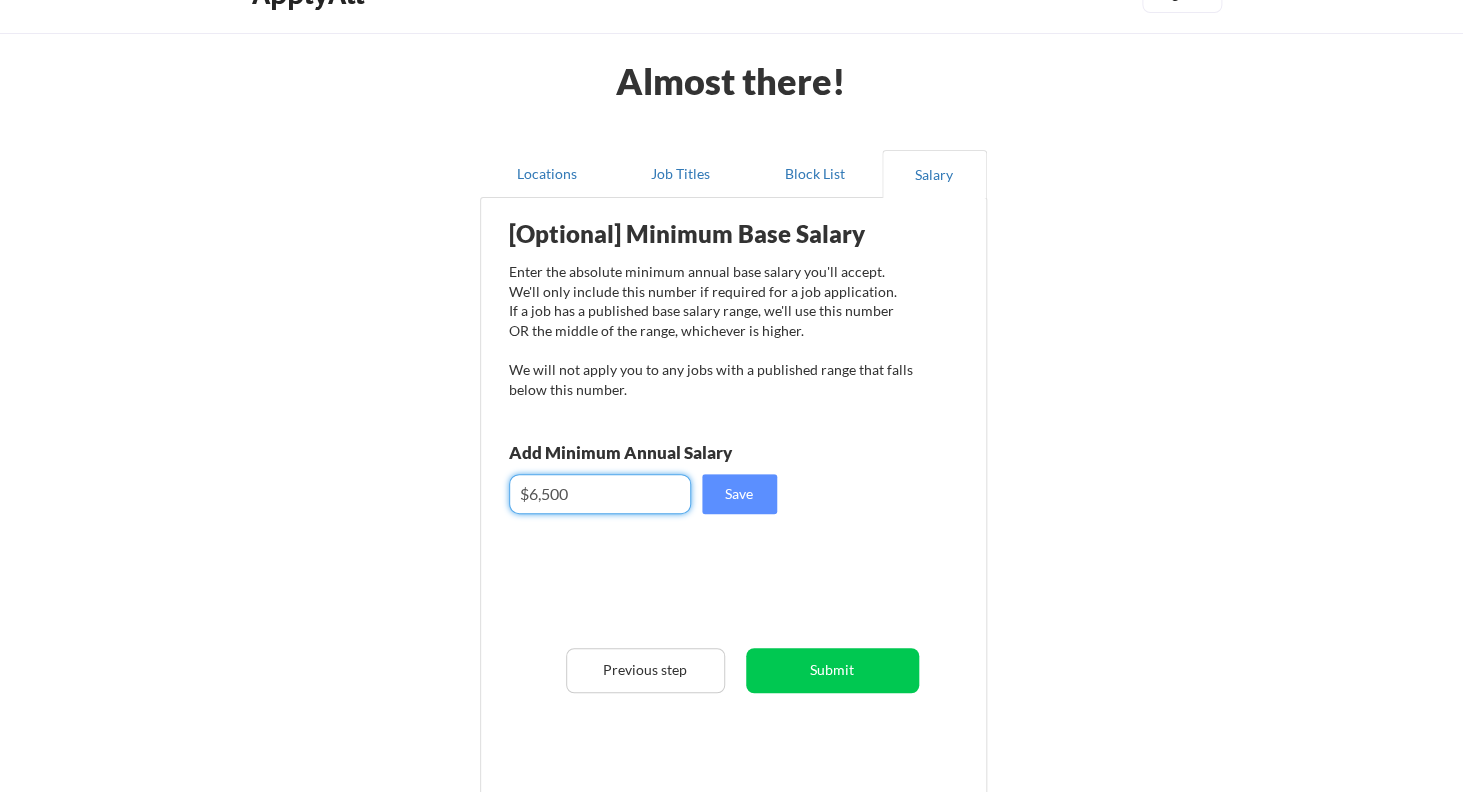 type on "$65,000" 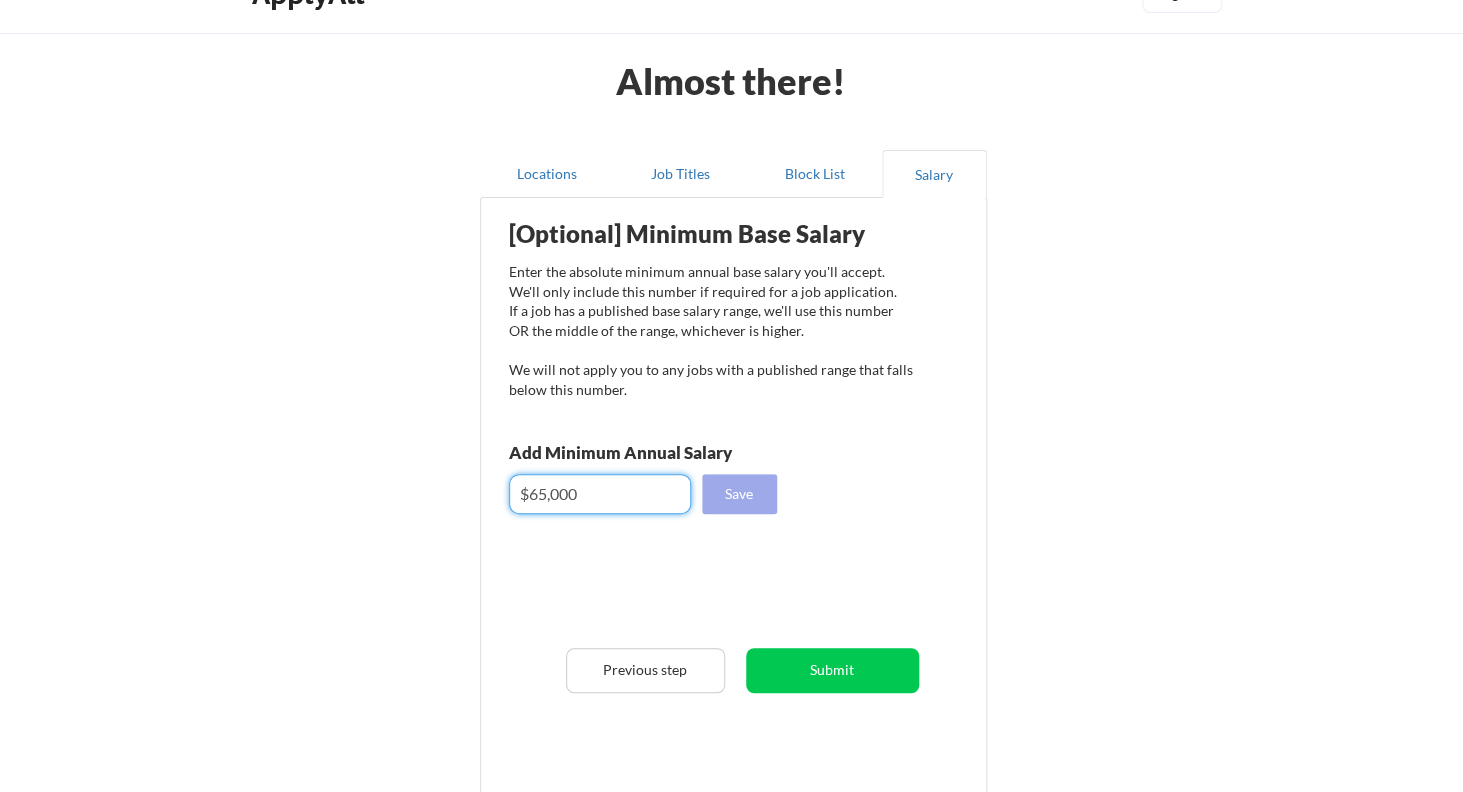 click on "Save" at bounding box center [739, 494] 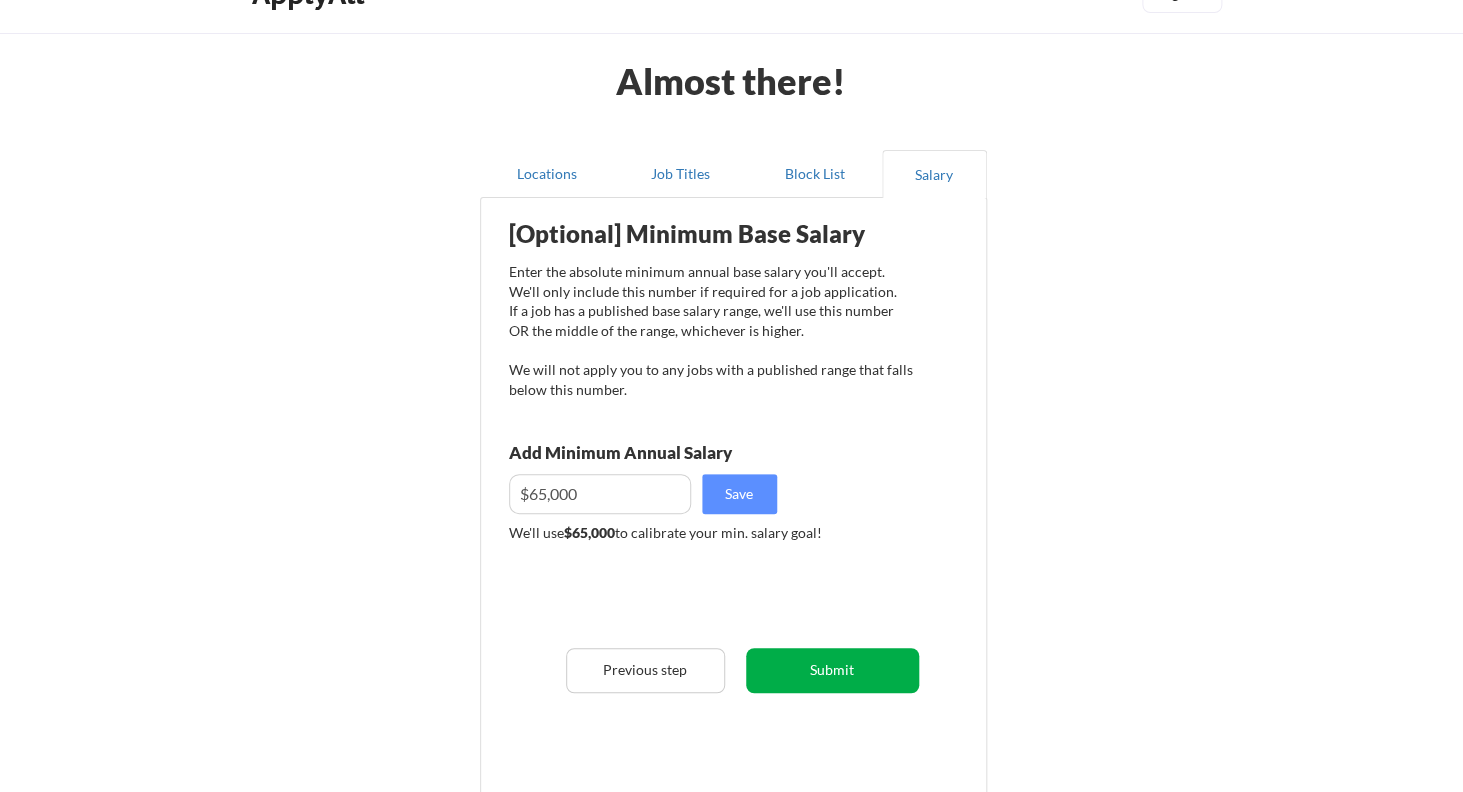 click on "Submit" at bounding box center [832, 670] 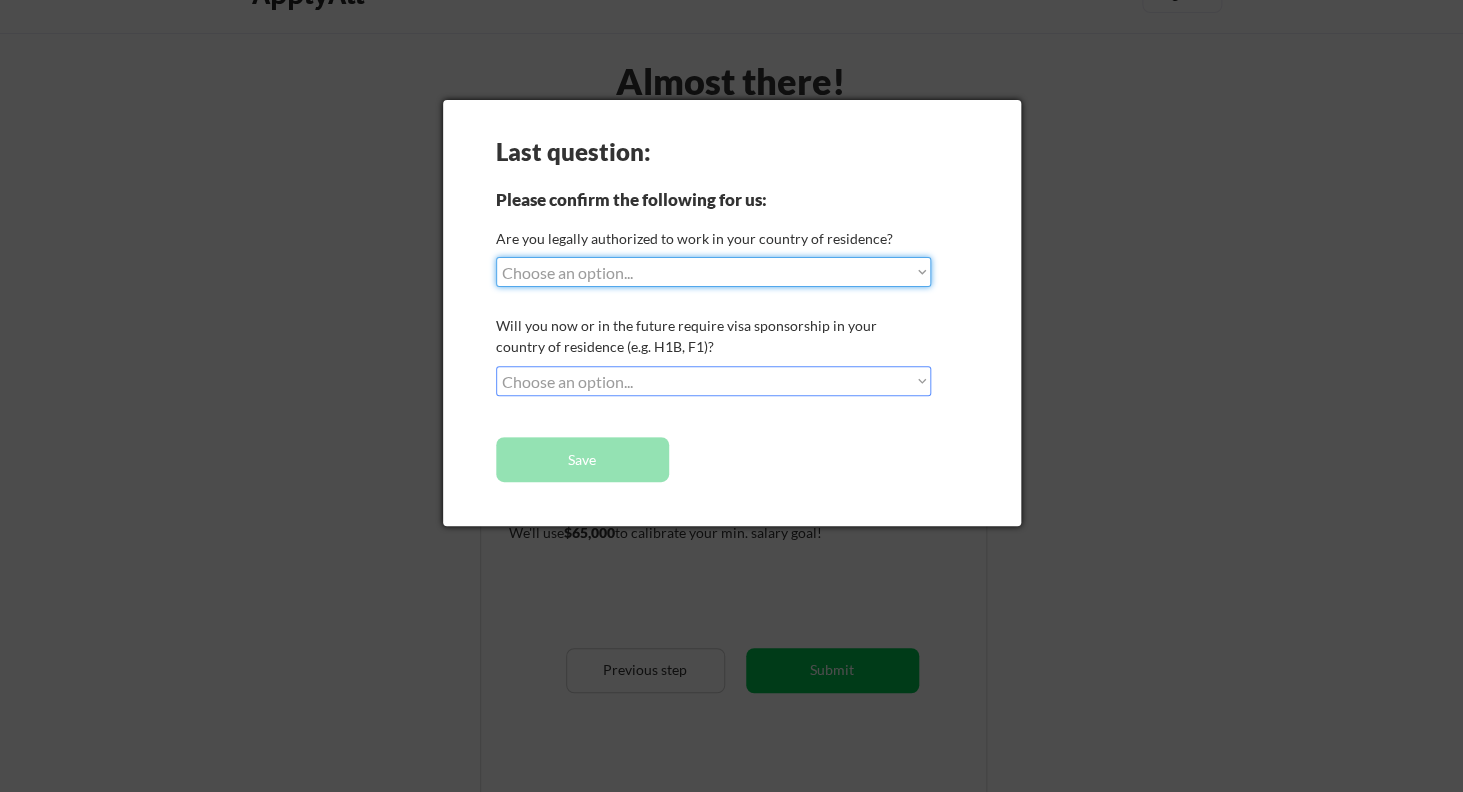 click on "Choose an option... Yes, I am a US Citizen Yes, I am a Canadian Citizen Yes, I am a US Green Card Holder Yes, I am an Other Permanent Resident Yes, I am here on a visa (H1B, OPT, etc.) No, I am not (yet) authorized" at bounding box center [713, 272] 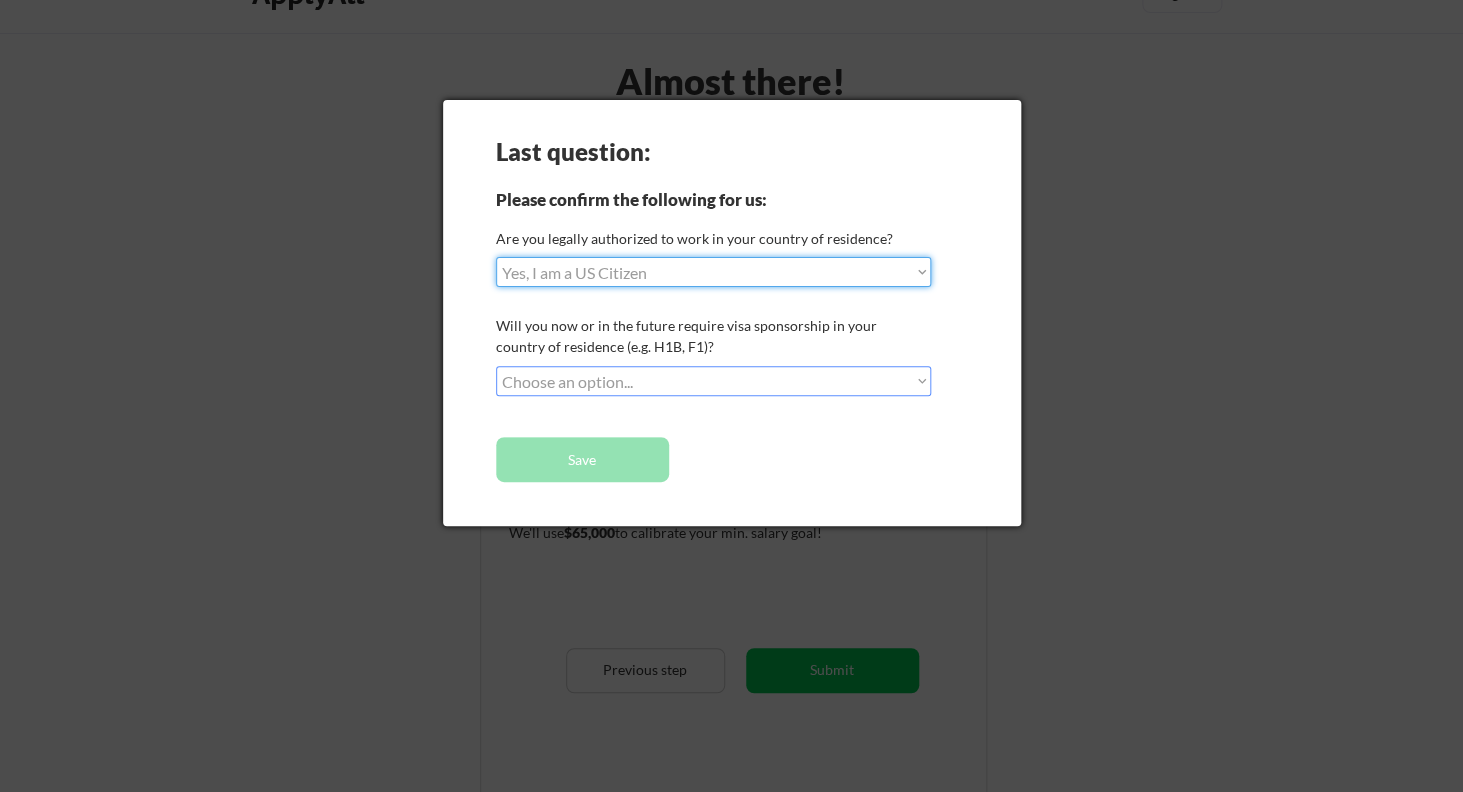 click on "Yes, I am a US Citizen" at bounding box center [0, 0] 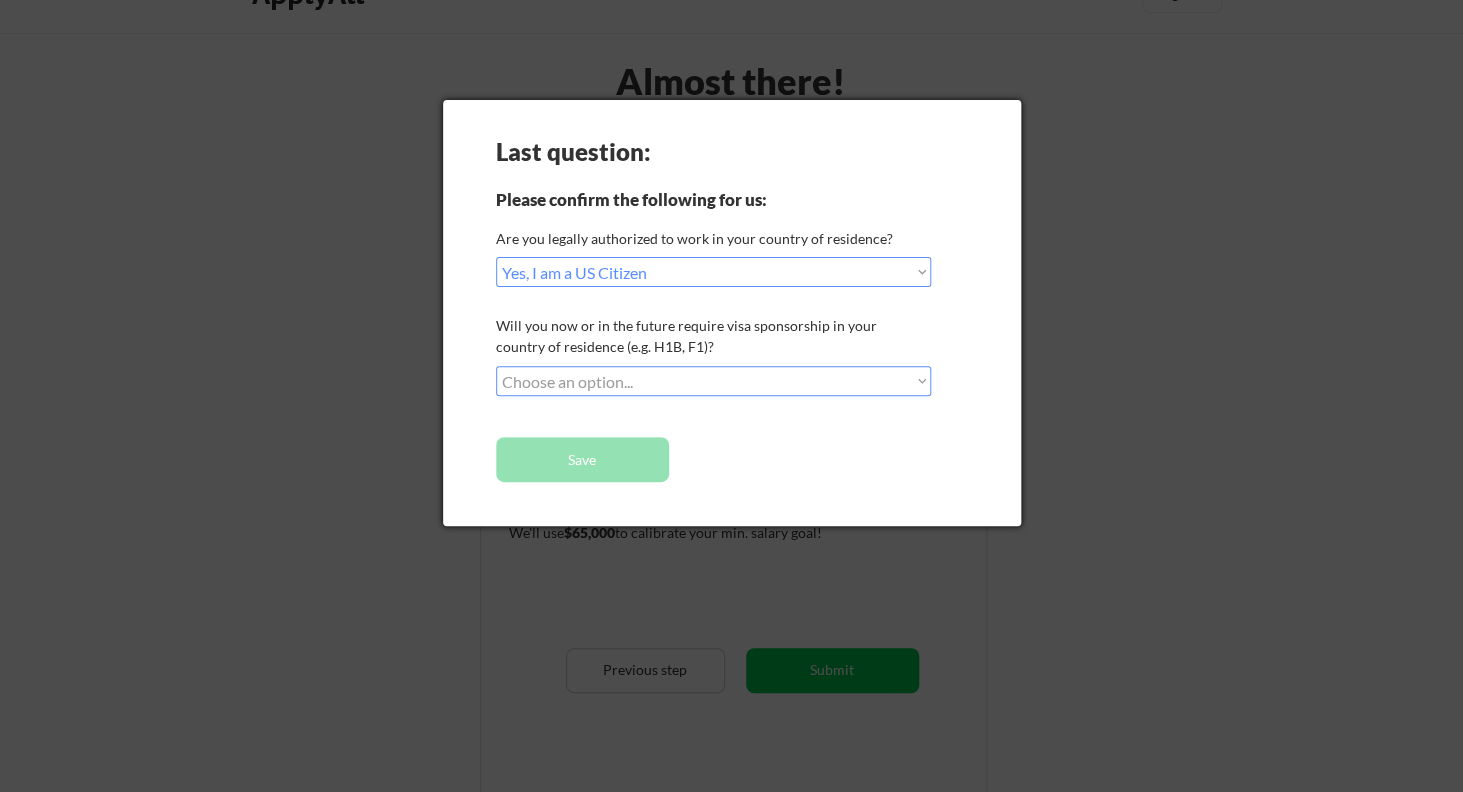click on "Choose an option... No, I will not need sponsorship Yes, I will need sponsorship" at bounding box center [713, 381] 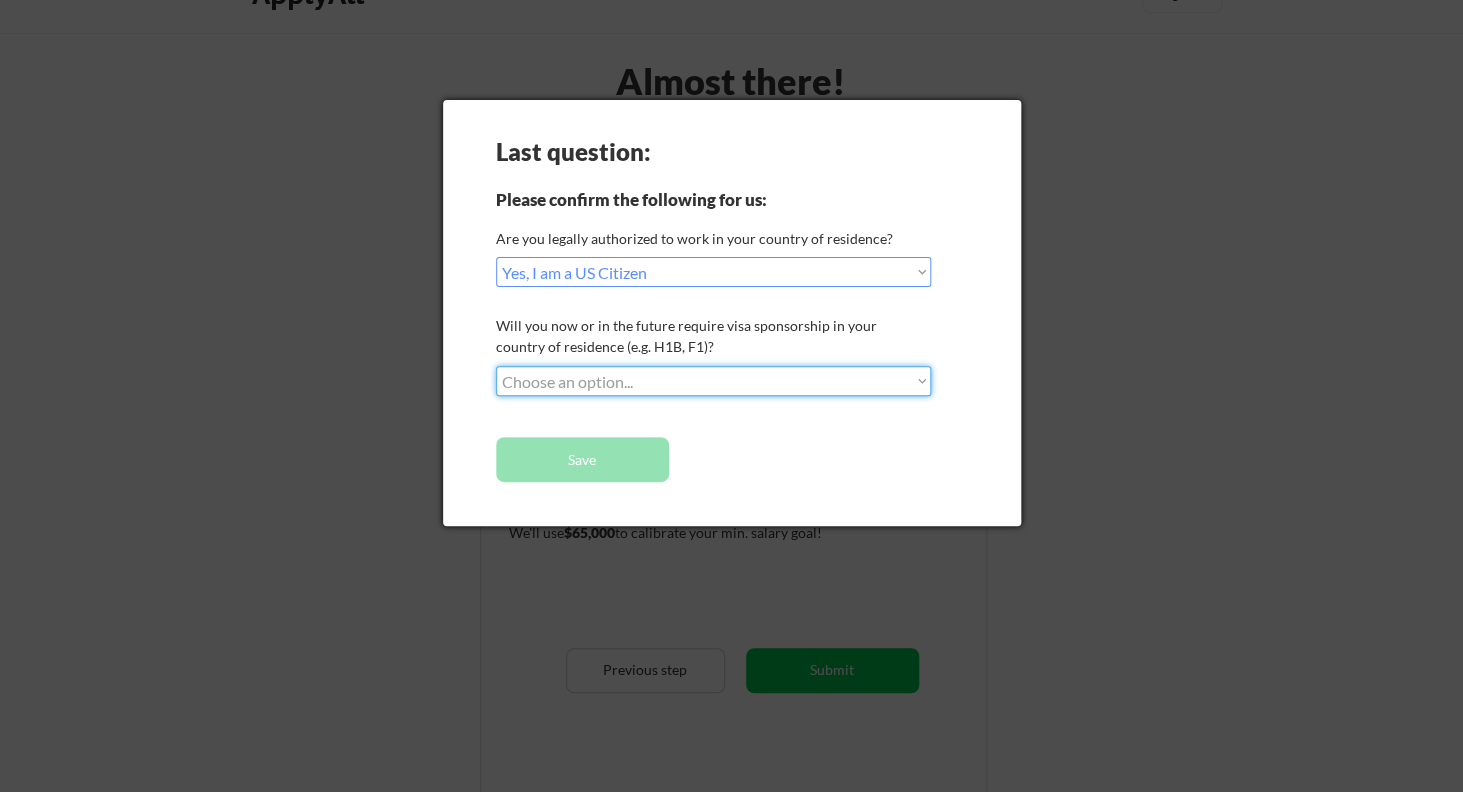 select on ""no__i_will_not_need_sponsorship"" 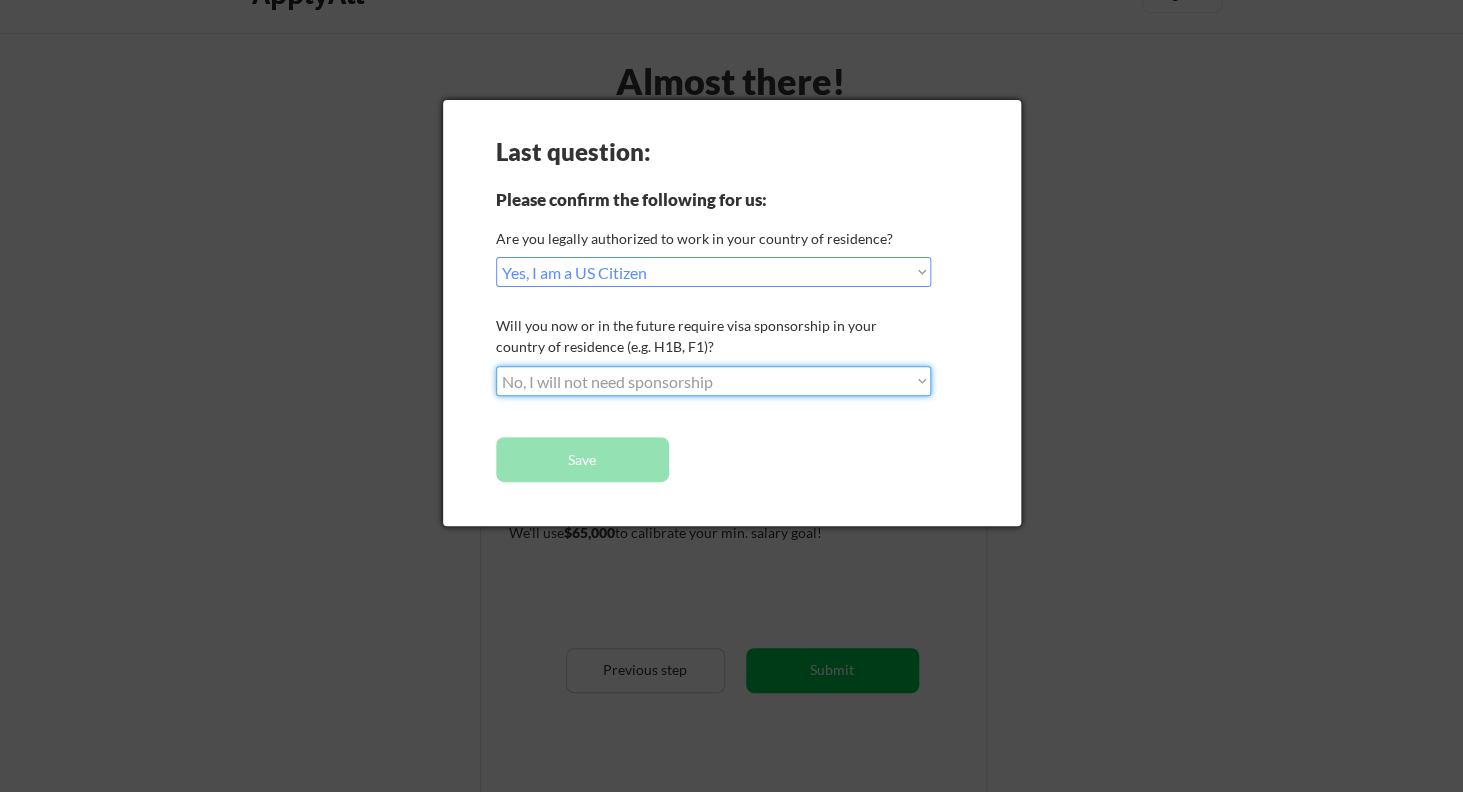 click on "No, I will not need sponsorship" at bounding box center (0, 0) 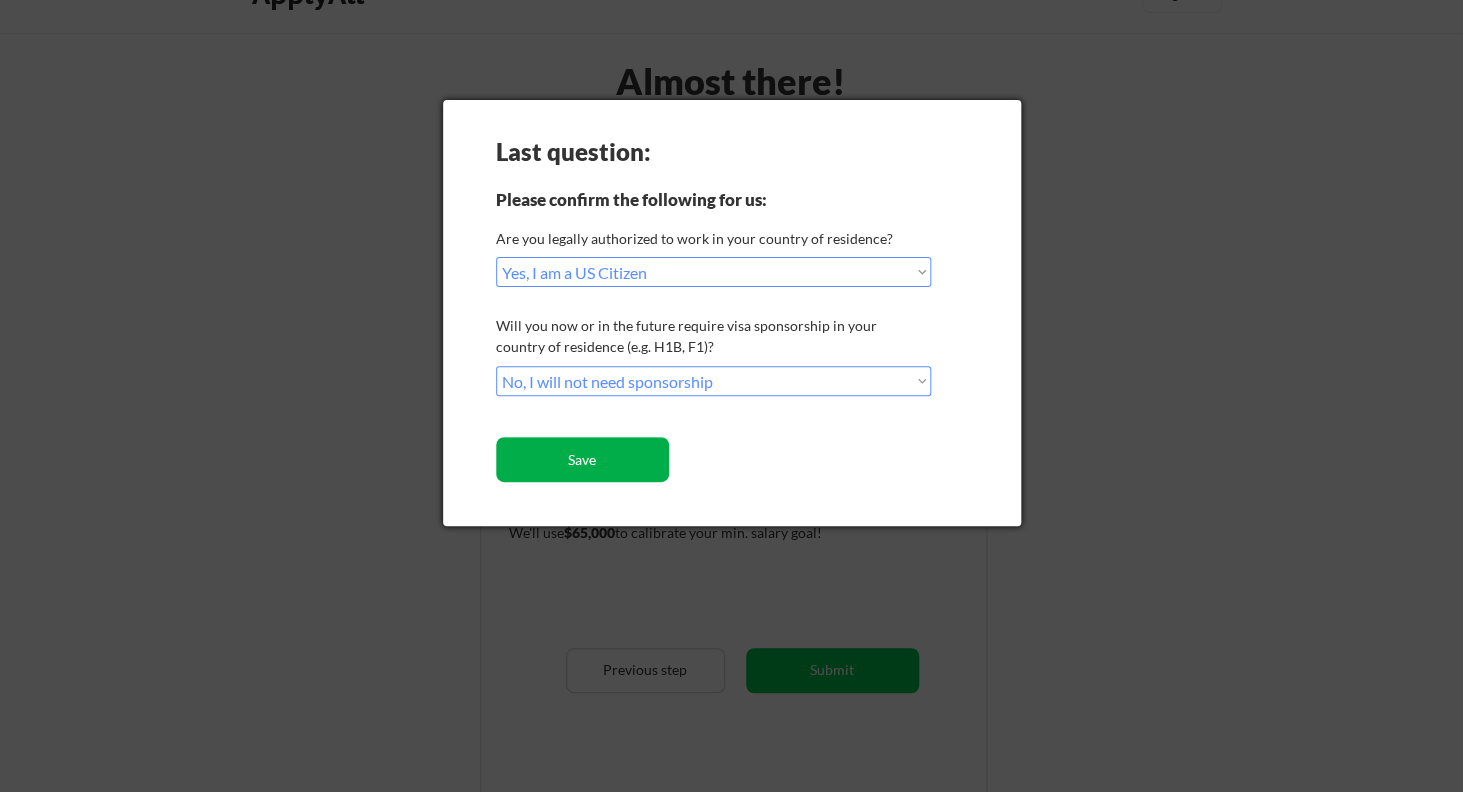 click on "Save" at bounding box center [582, 459] 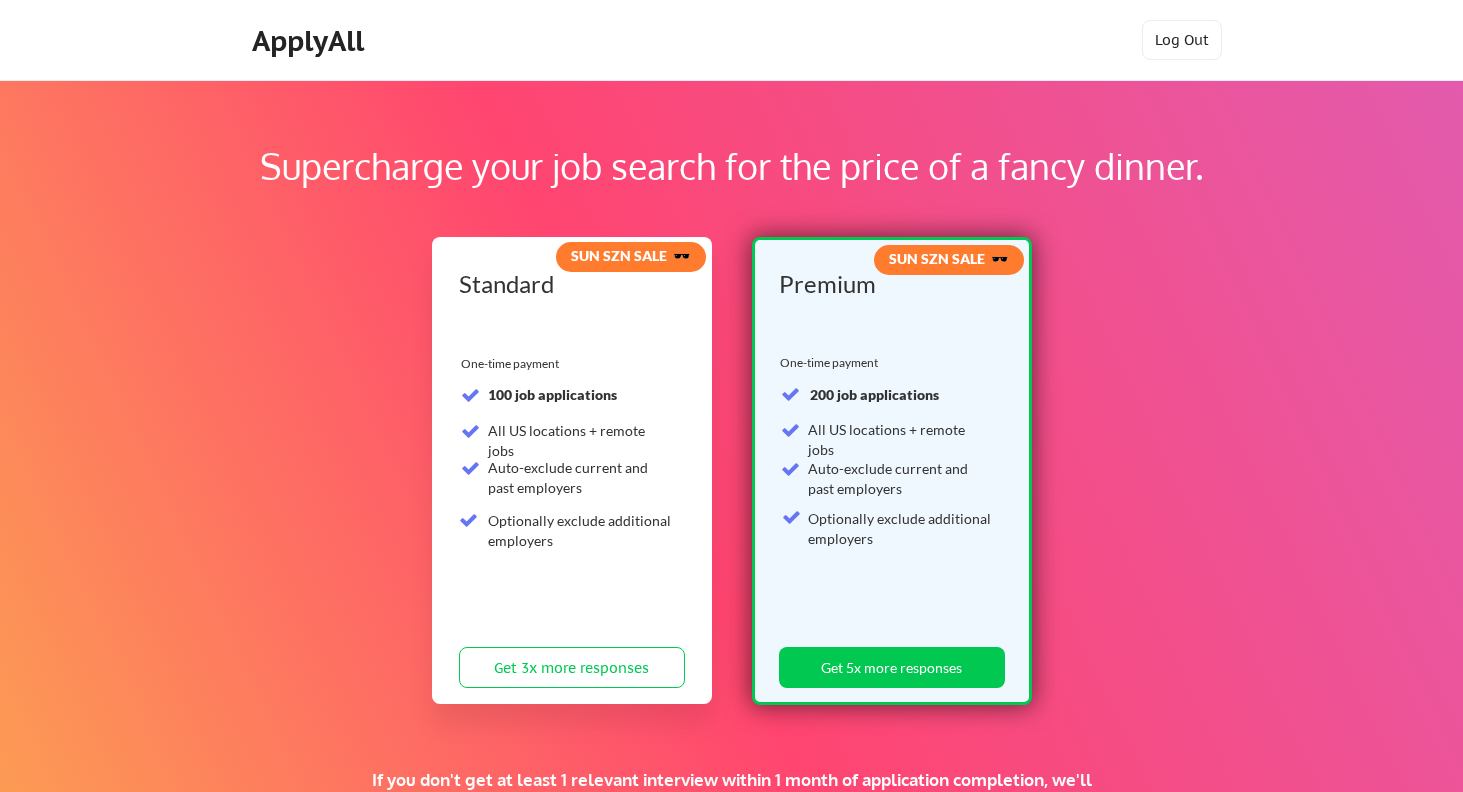 scroll, scrollTop: 0, scrollLeft: 0, axis: both 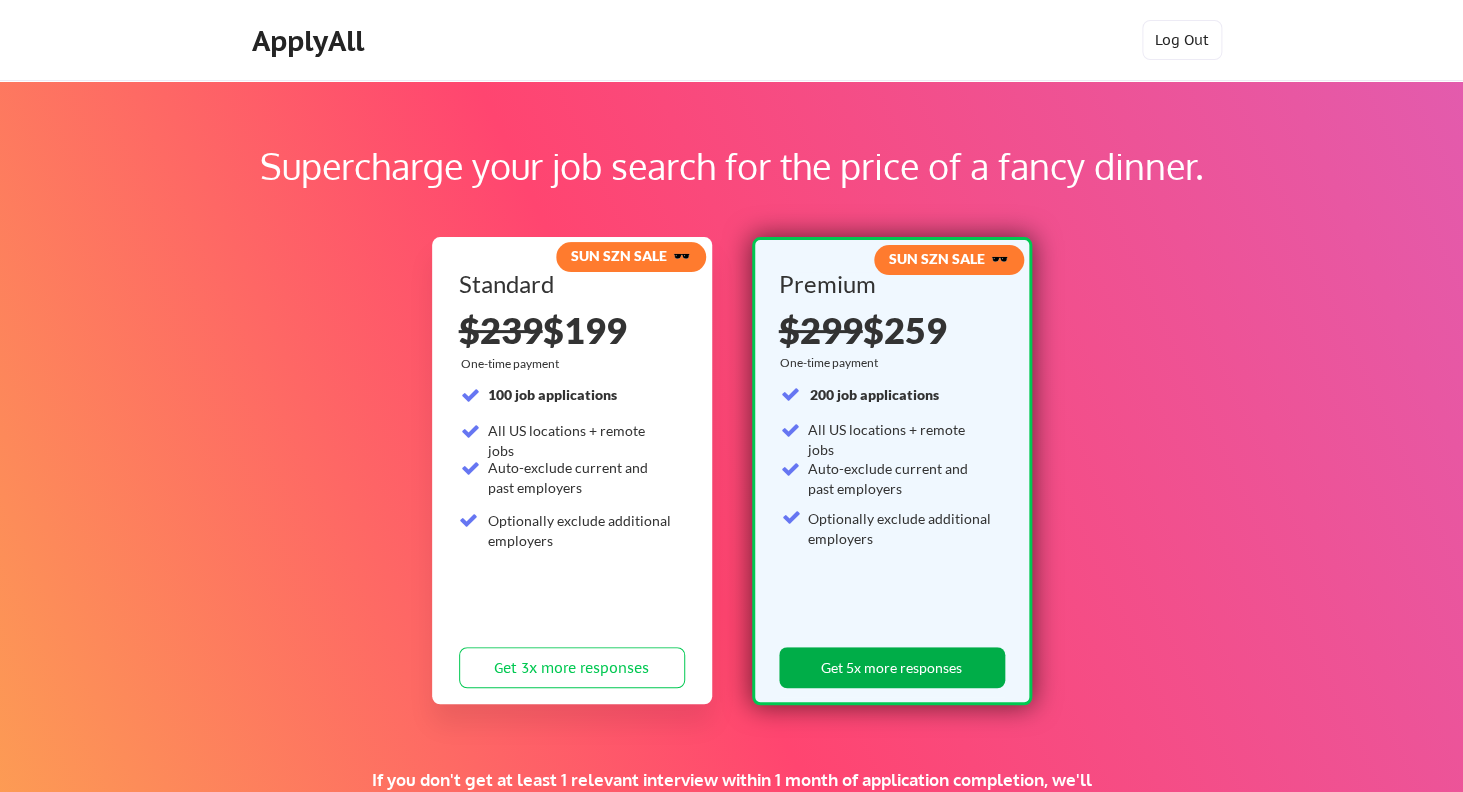 click on "Get 5x more responses" at bounding box center (892, 667) 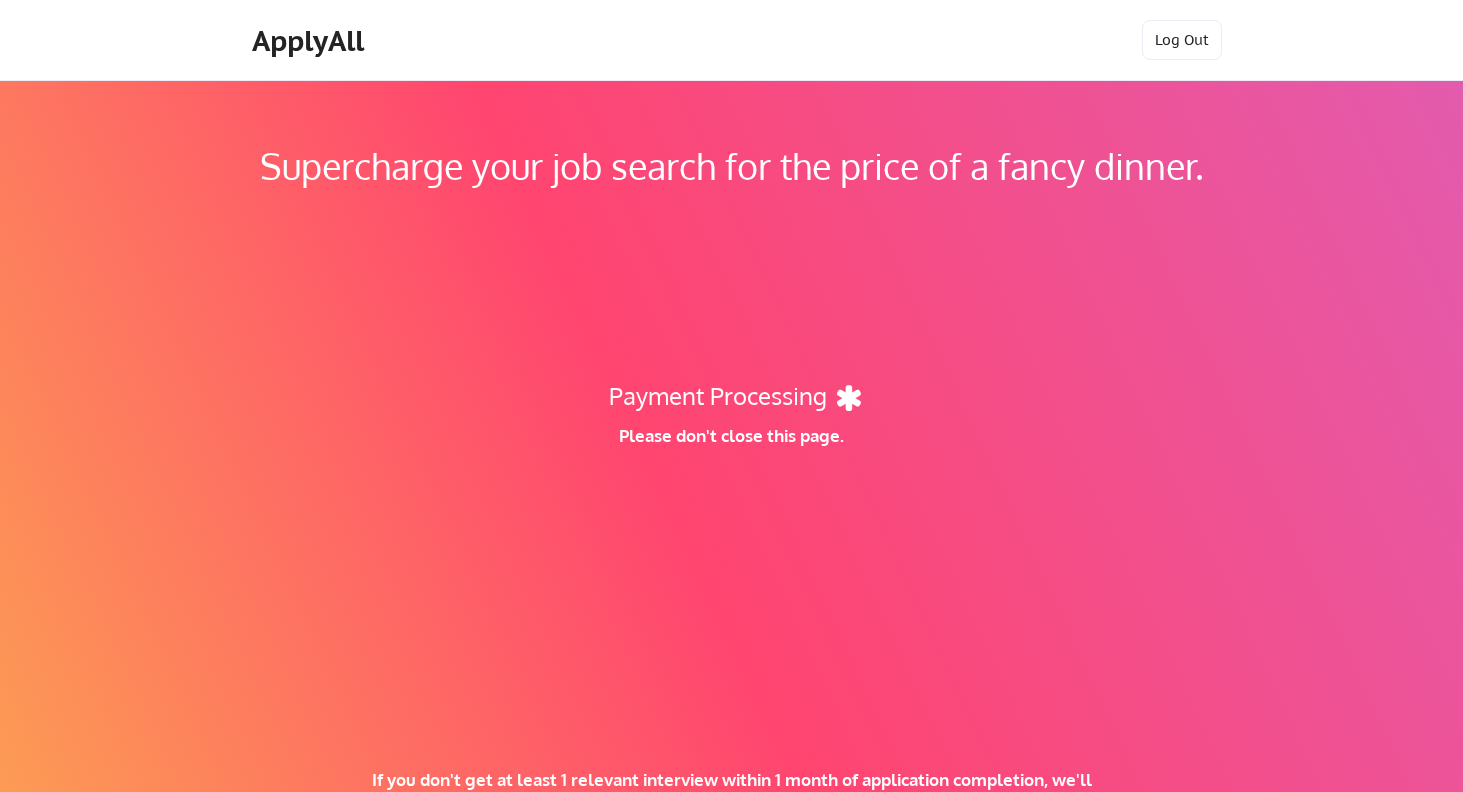 scroll, scrollTop: 0, scrollLeft: 0, axis: both 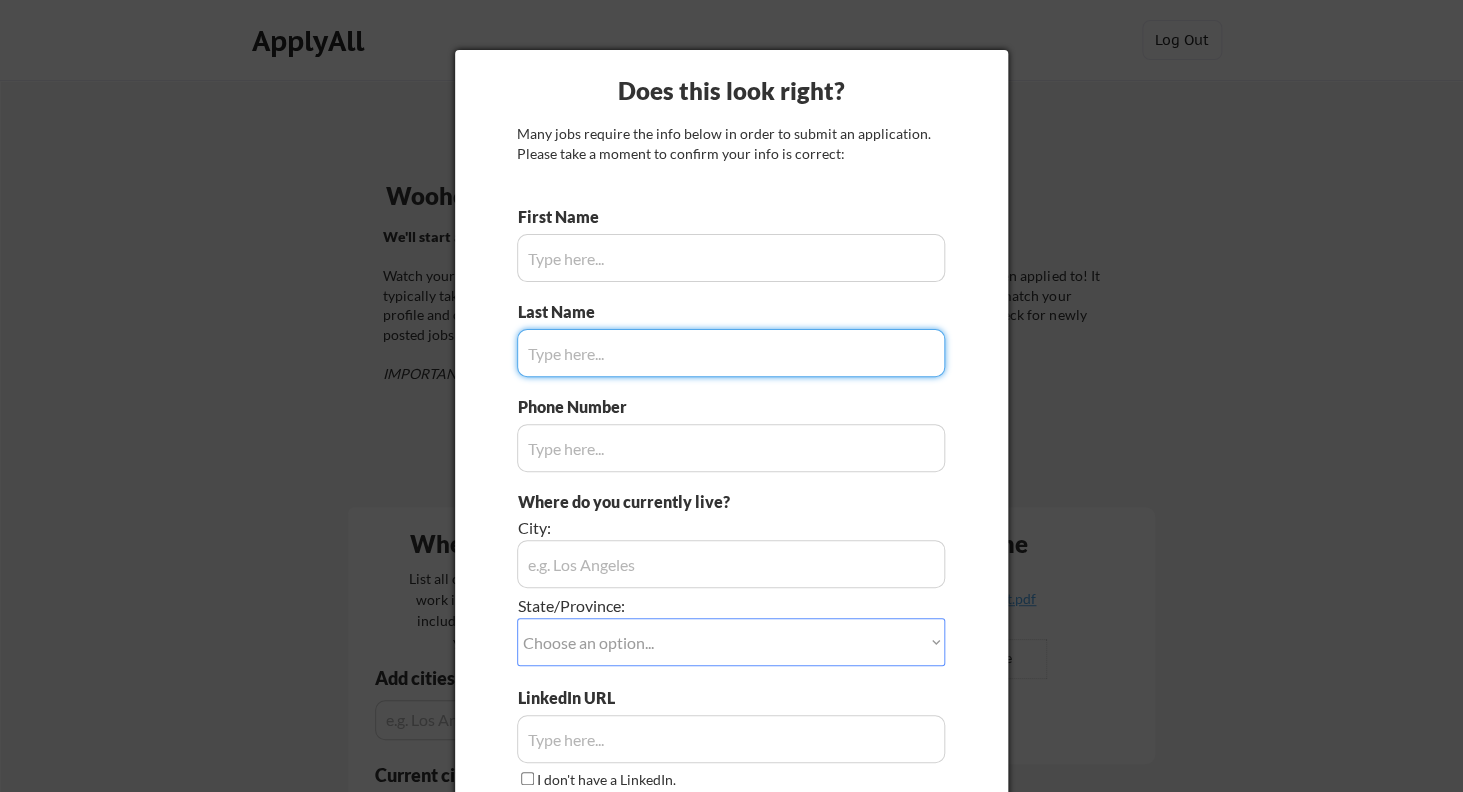 type on "[NAME]" 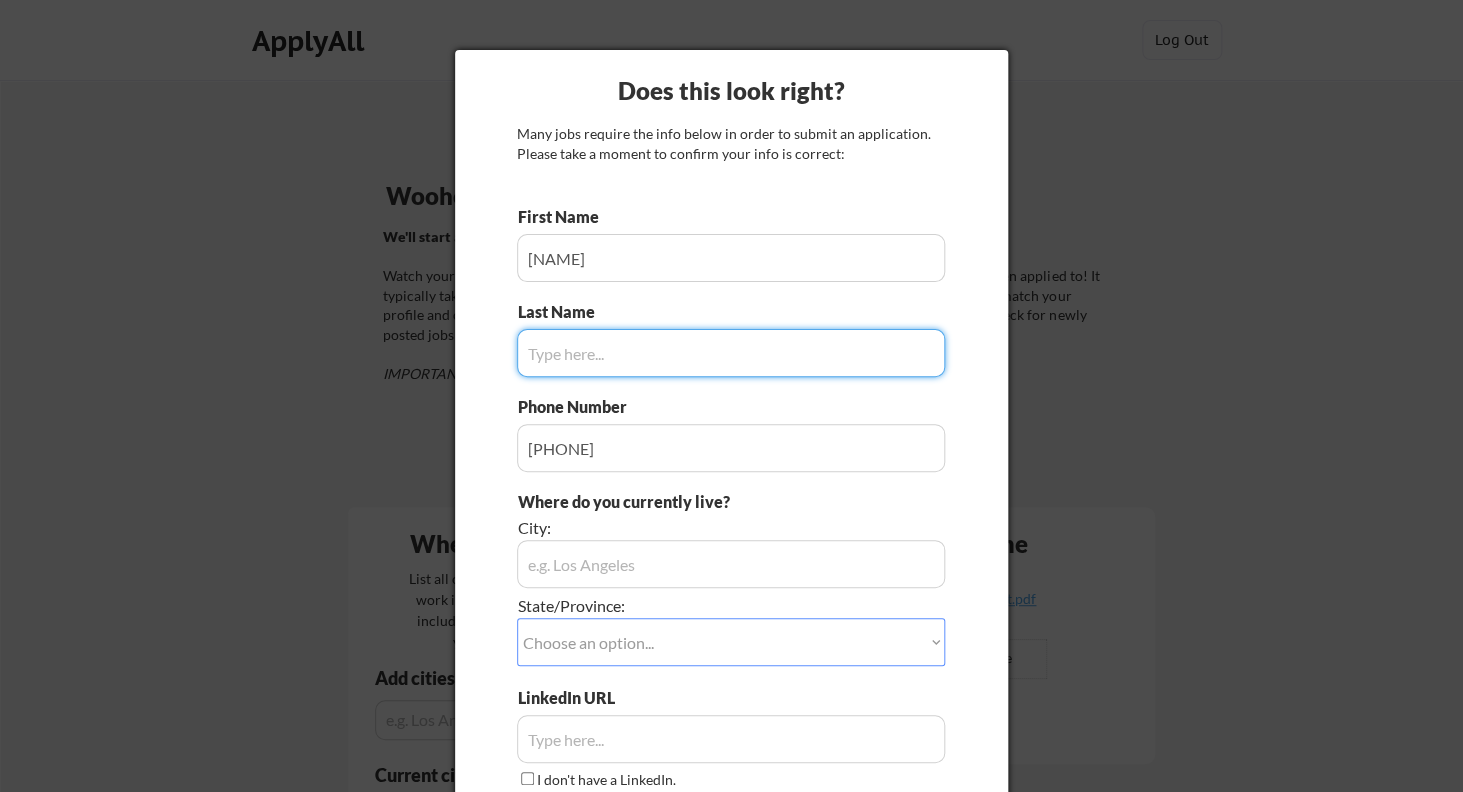 type on "[LAST]" 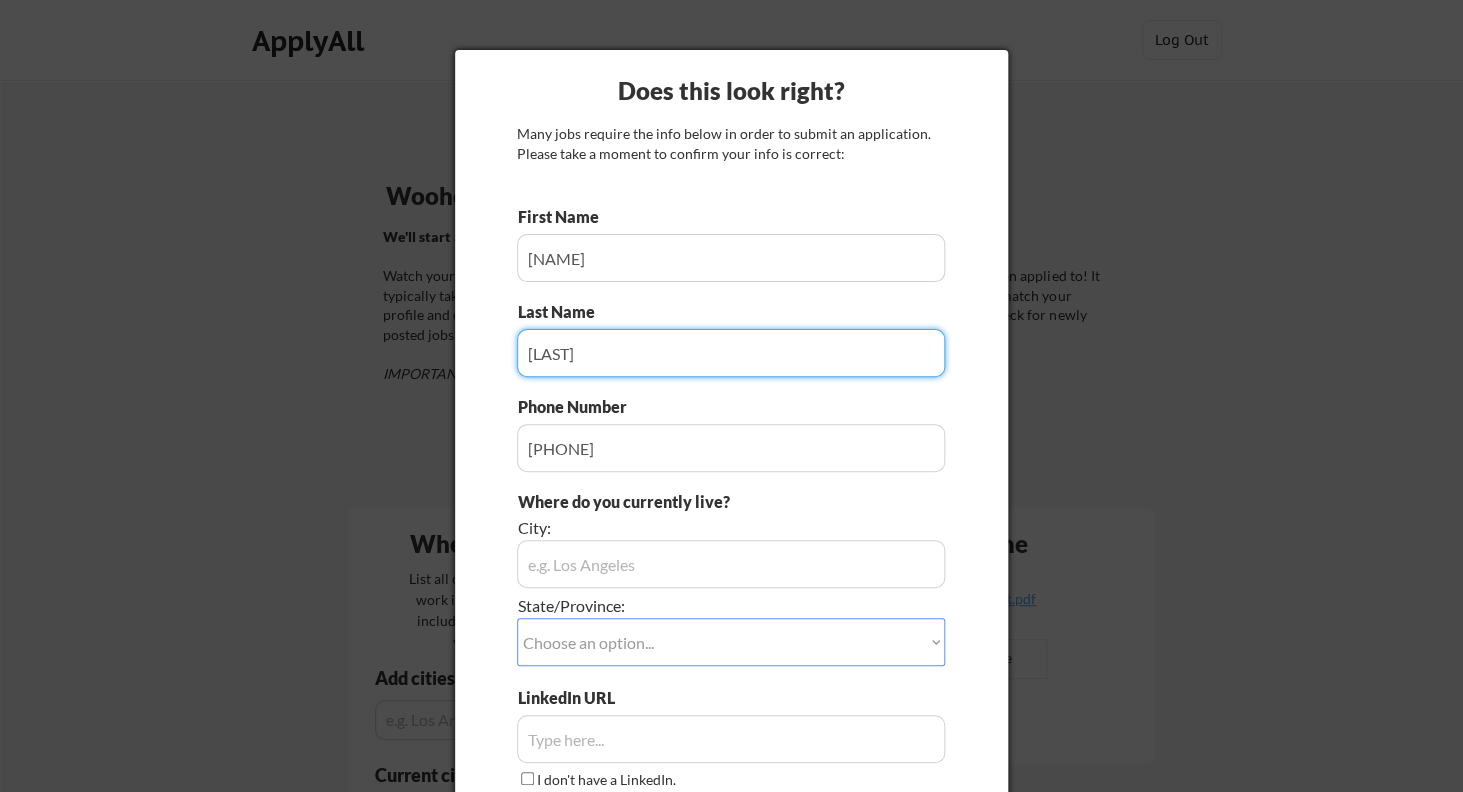 click on "Does this look right? Many jobs require the info below in order to submit an application.
Please take a moment to confirm your info is correct: First Name Last Name Phone Number Where do you currently live? City:
State/Province: Choose an option... Other/Not Applicable Alabama Alaska Alberta Arizona Arkansas British Columbia California Colorado Connecticut Delaware District of Columbia Florida Georgia Hawaii Idaho Illinois Indiana Iowa Kansas Kentucky Labrador Louisiana Maine Manitoba Maryland Massachusetts Michigan Minnesota Mississippi Missouri Montana Nebraska Nevada New Brunswick New Hampshire New Jersey New Mexico New York Newfoundland North Carolina North Dakota Northwest Territories Nova Scotia Nunavut Ohio Oklahoma Ontario Oregon Pennsylvania Prince Edward Island Quebec Rhode Island Saskatchewan South Carolina South Dakota Tennessee Texas Utah Vermont Virginia Washington West Virginia Wisconsin Wyoming Yukon LinkedIn URL I don't have a LinkedIn. Save My Info" at bounding box center (731, 472) 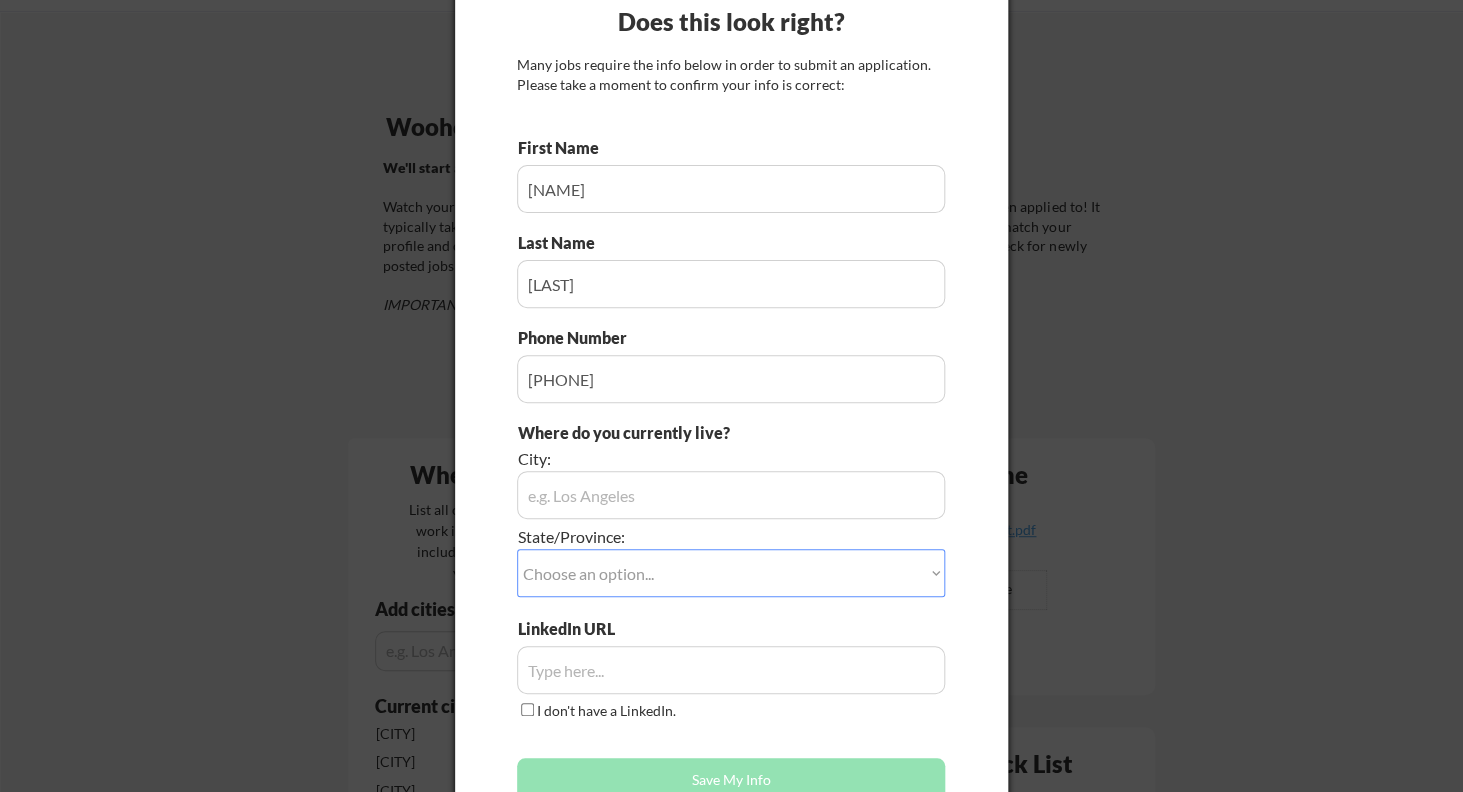 scroll, scrollTop: 0, scrollLeft: 0, axis: both 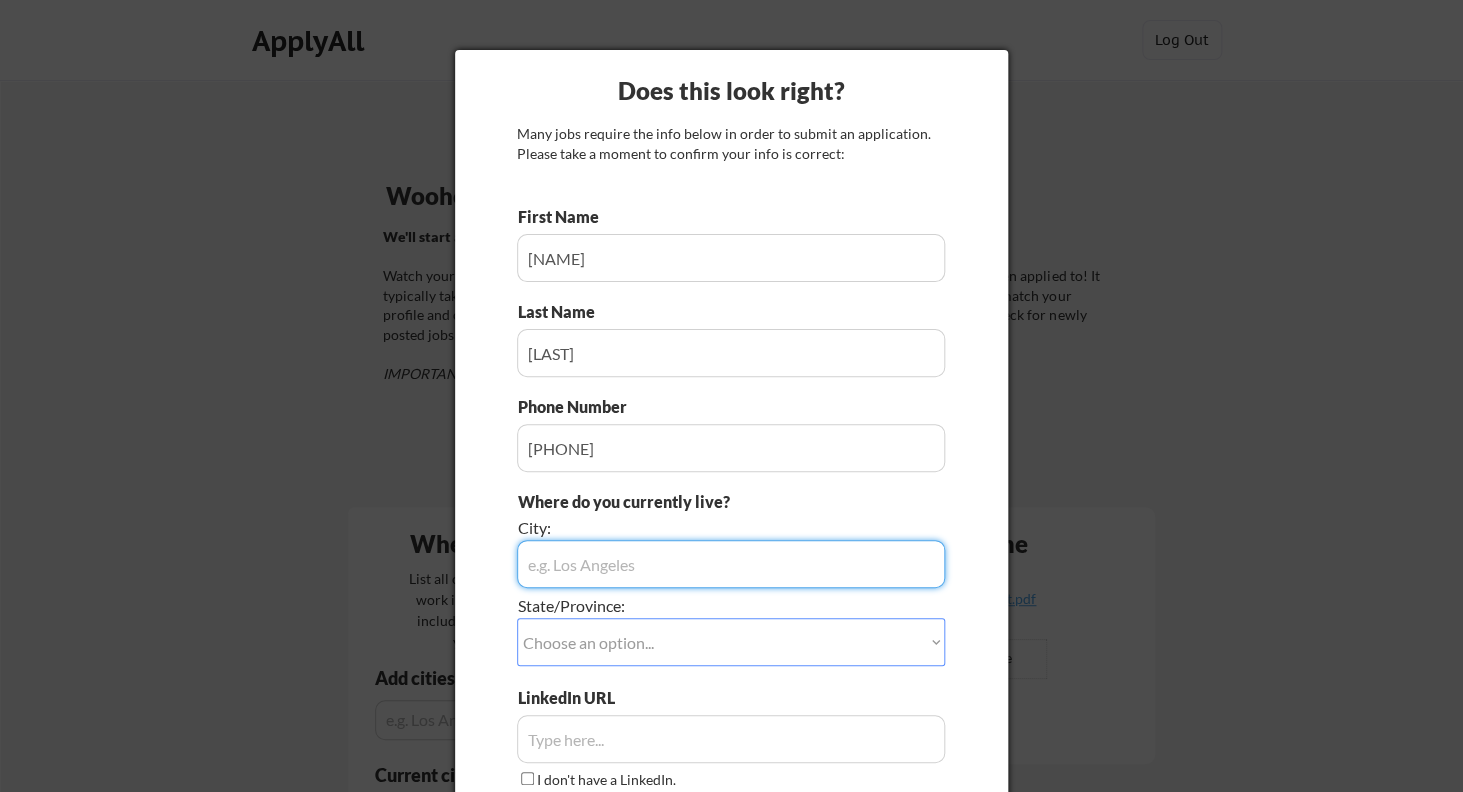 click at bounding box center [731, 564] 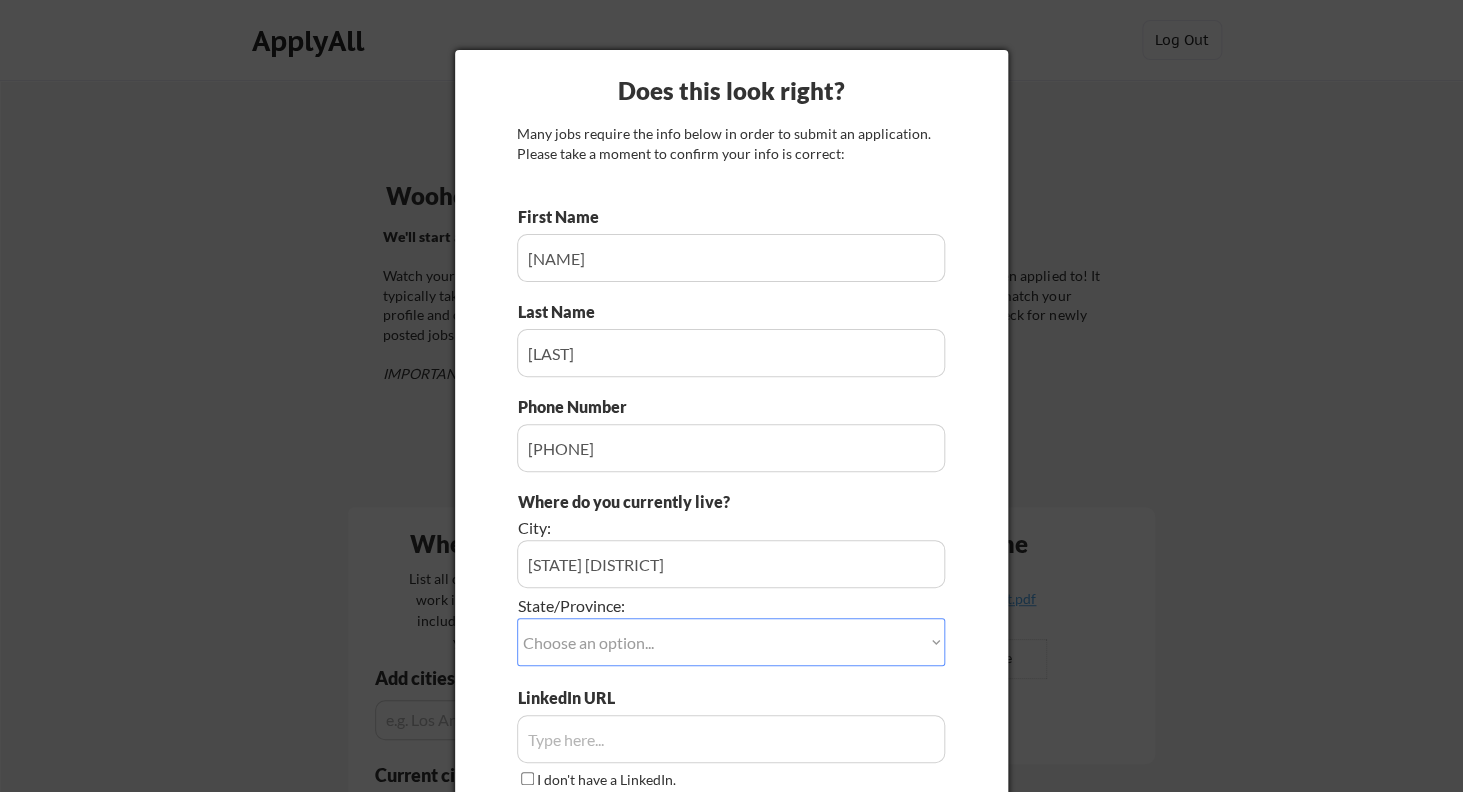 click on "Does this look right? Many jobs require the info below in order to submit an application.
Please take a moment to confirm your info is correct: First Name Last Name Phone Number Where do you currently live? City:
State/Province: Choose an option... Other/Not Applicable Alabama Alaska Alberta Arizona Arkansas British Columbia California Colorado Connecticut Delaware District of Columbia Florida Georgia Hawaii Idaho Illinois Indiana Iowa Kansas Kentucky Labrador Louisiana Maine Manitoba Maryland Massachusetts Michigan Minnesota Mississippi Missouri Montana Nebraska Nevada New Brunswick New Hampshire New Jersey New Mexico New York Newfoundland North Carolina North Dakota Northwest Territories Nova Scotia Nunavut Ohio Oklahoma Ontario Oregon Pennsylvania Prince Edward Island Quebec Rhode Island Saskatchewan South Carolina South Dakota Tennessee Texas Utah Vermont Virginia Washington West Virginia Wisconsin Wyoming Yukon LinkedIn URL I don't have a LinkedIn. Save My Info" at bounding box center [731, 472] 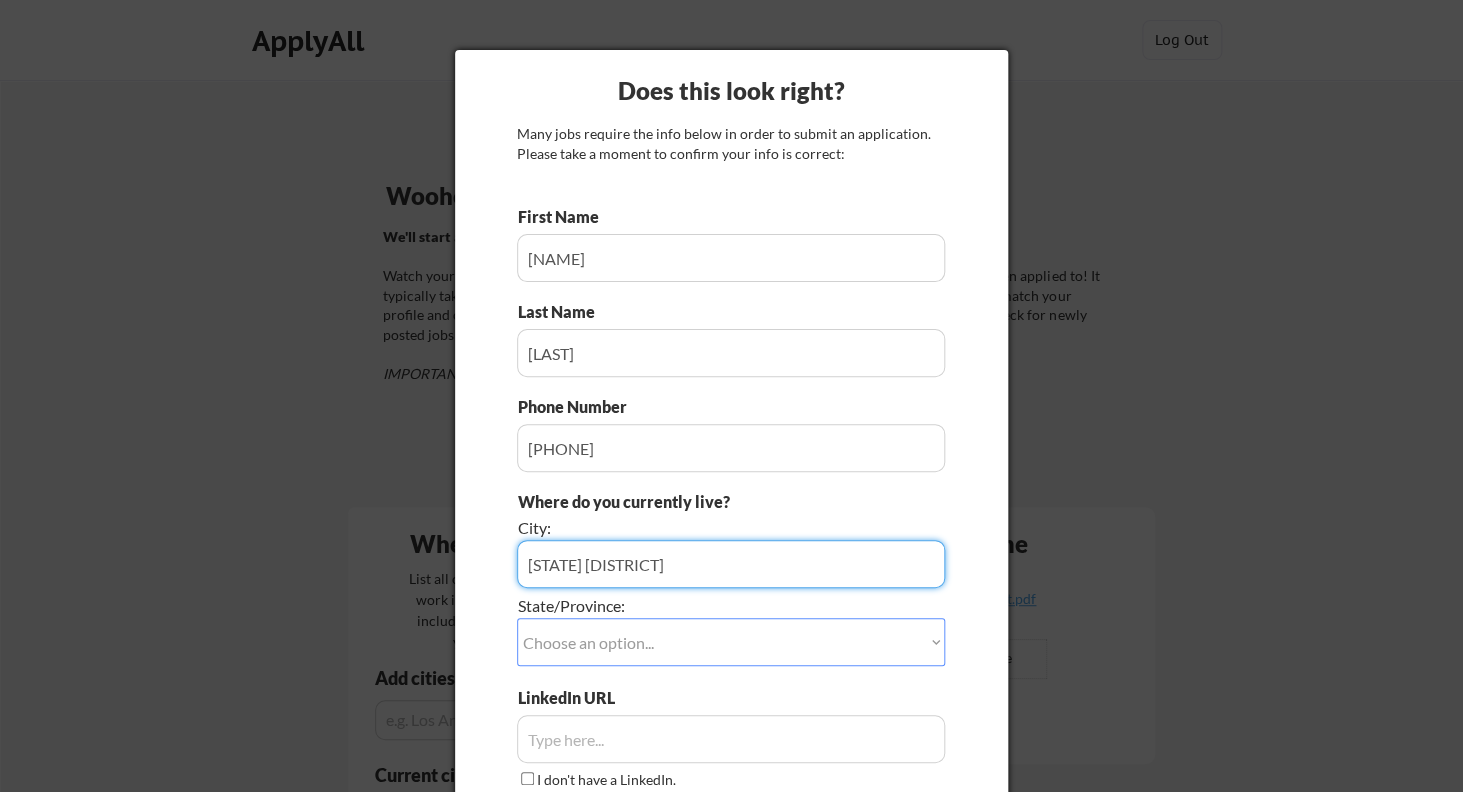 click at bounding box center (731, 564) 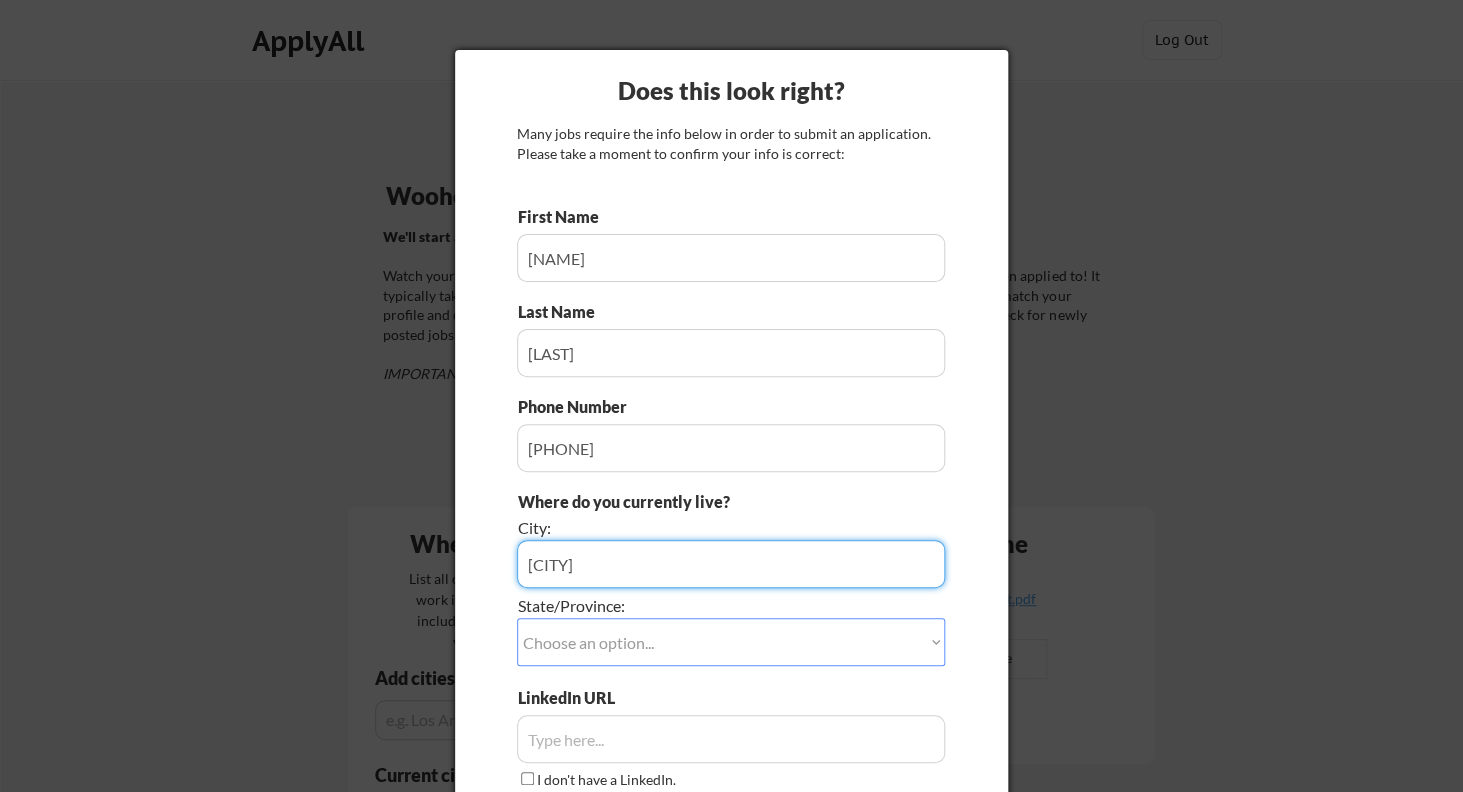 type on "[CITY]" 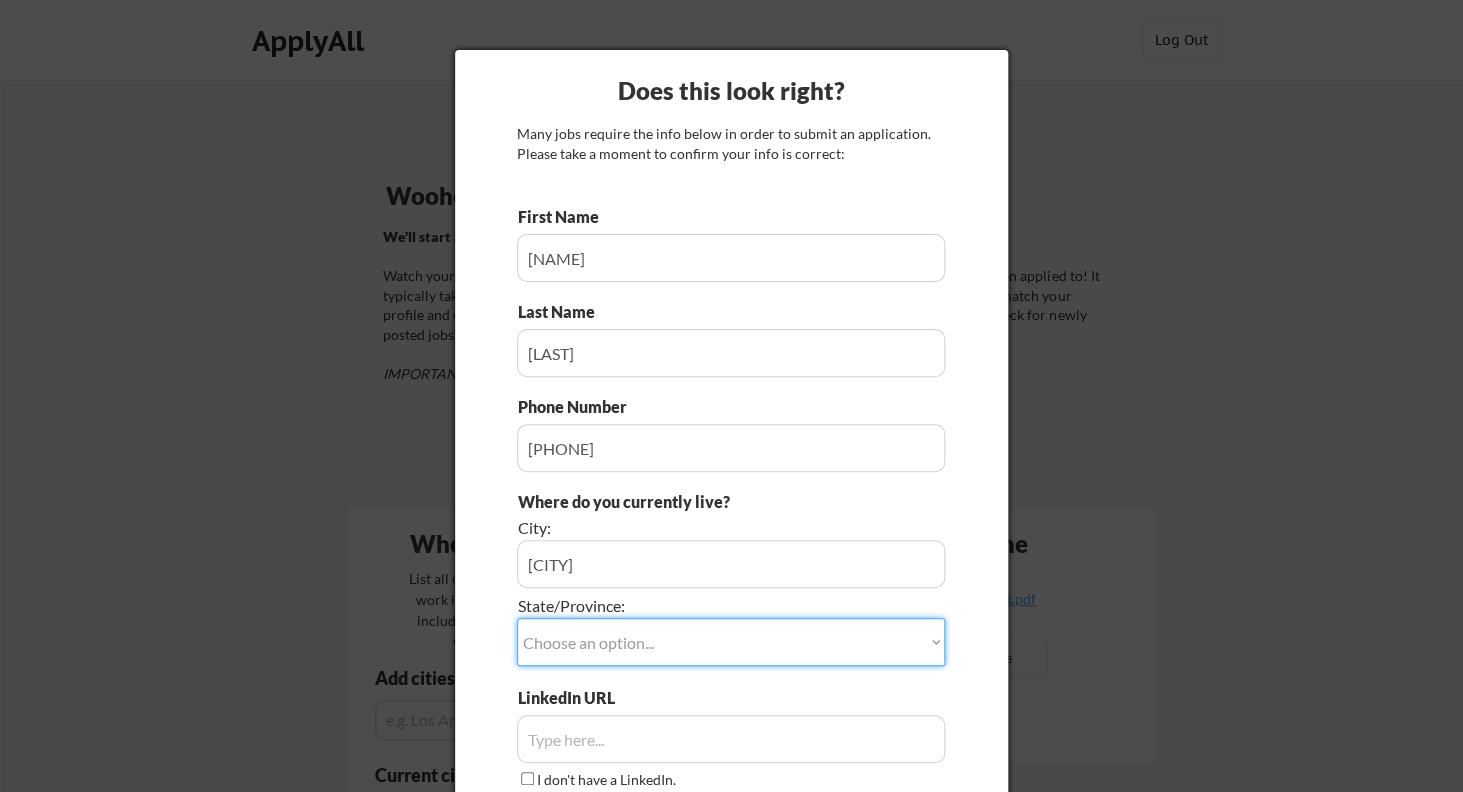 click on "Choose an option... Other/Not Applicable Alabama Alaska Alberta Arizona Arkansas British Columbia California Colorado Connecticut Delaware District of Columbia Florida Georgia Hawaii Idaho Illinois Indiana Iowa Kansas Kentucky Labrador Louisiana Maine Manitoba Maryland Massachusetts Michigan Minnesota Mississippi Missouri Montana Nebraska Nevada New Brunswick New Hampshire New Jersey New Mexico New York Newfoundland North Carolina North Dakota Northwest Territories Nova Scotia Nunavut Ohio Oklahoma Ontario Oregon Pennsylvania Prince Edward Island Quebec Rhode Island Saskatchewan South Carolina South Dakota Tennessee Texas Utah Vermont Virginia Washington West Virginia Wisconsin Wyoming Yukon" at bounding box center [731, 642] 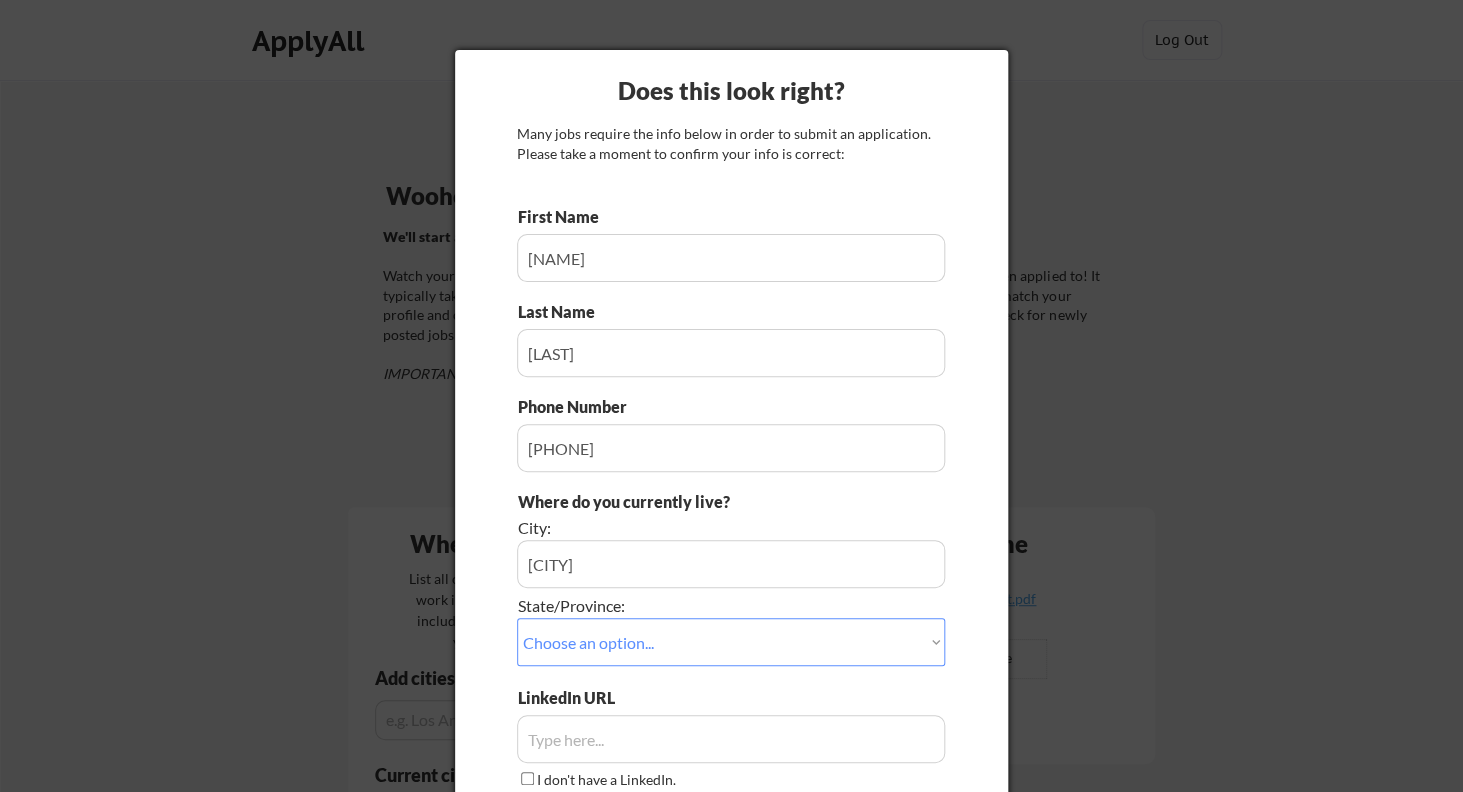 click on "Does this look right? Many jobs require the info below in order to submit an application.
Please take a moment to confirm your info is correct: First Name Last Name Phone Number Where do you currently live? City:
State/Province: Choose an option... Other/Not Applicable Alabama Alaska Alberta Arizona Arkansas British Columbia California Colorado Connecticut Delaware District of Columbia Florida Georgia Hawaii Idaho Illinois Indiana Iowa Kansas Kentucky Labrador Louisiana Maine Manitoba Maryland Massachusetts Michigan Minnesota Mississippi Missouri Montana Nebraska Nevada New Brunswick New Hampshire New Jersey New Mexico New York Newfoundland North Carolina North Dakota Northwest Territories Nova Scotia Nunavut Ohio Oklahoma Ontario Oregon Pennsylvania Prince Edward Island Quebec Rhode Island Saskatchewan South Carolina South Dakota Tennessee Texas Utah Vermont Virginia Washington West Virginia Wisconsin Wyoming Yukon LinkedIn URL I don't have a LinkedIn. Save My Info" at bounding box center (731, 472) 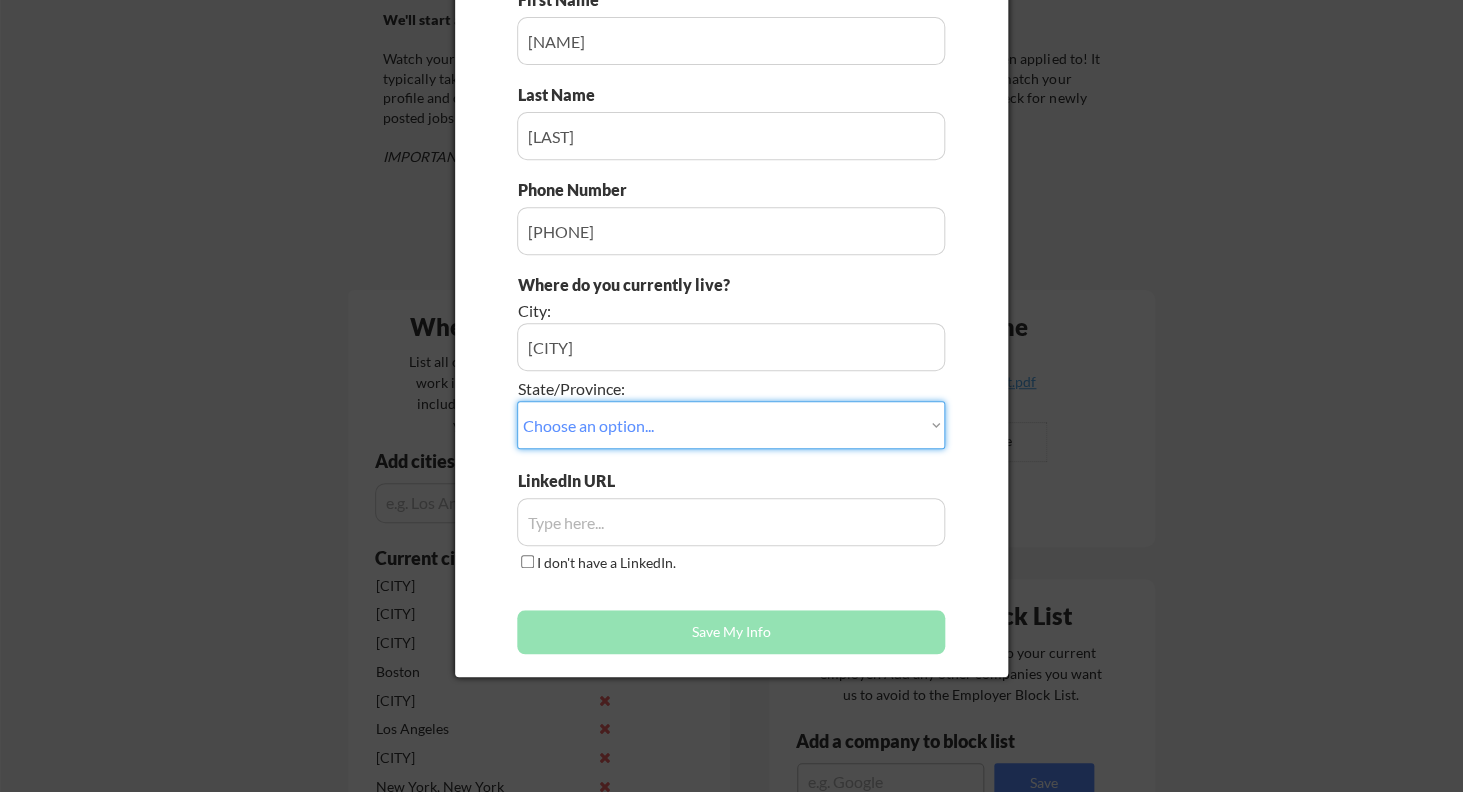 scroll, scrollTop: 218, scrollLeft: 0, axis: vertical 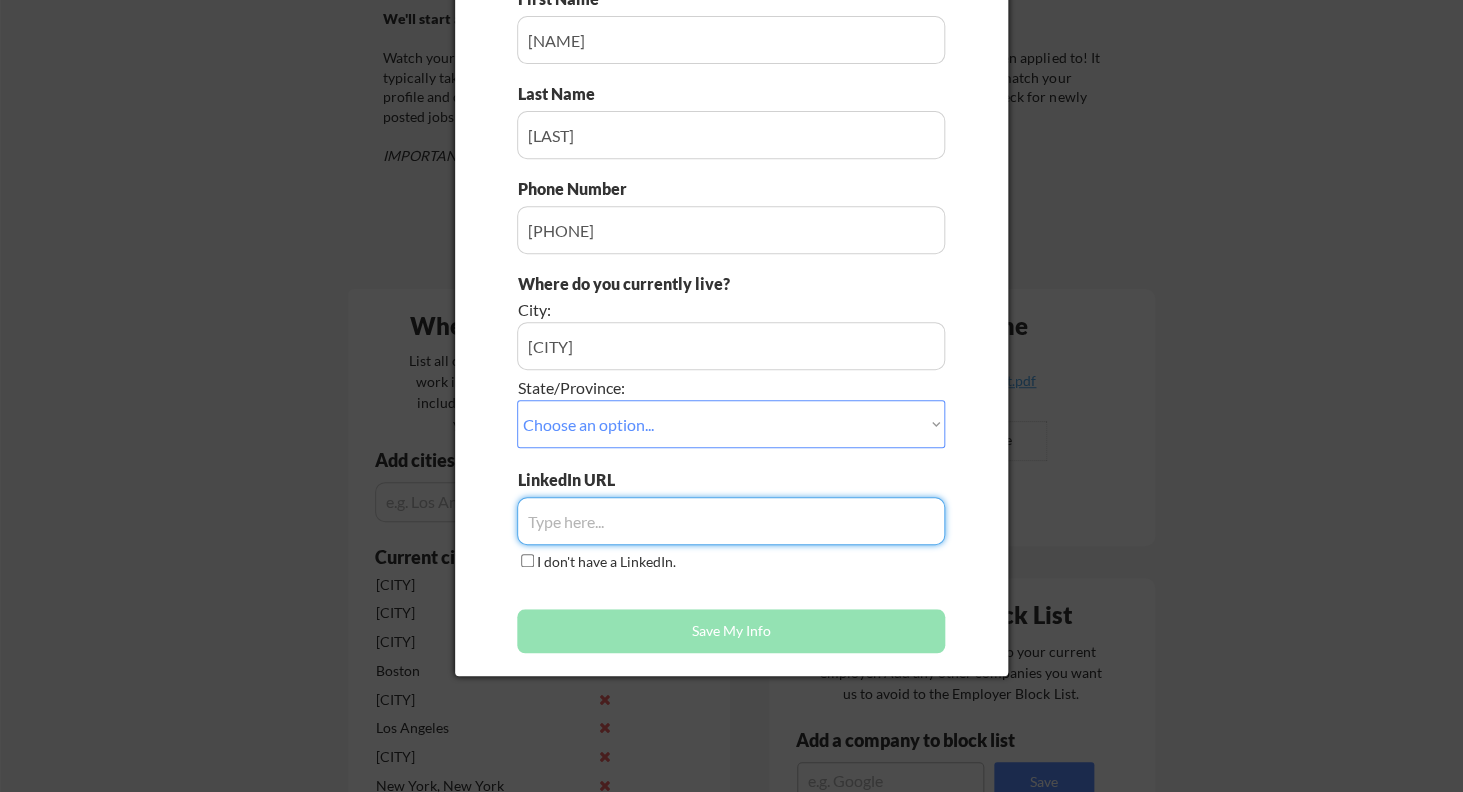 click at bounding box center (731, 521) 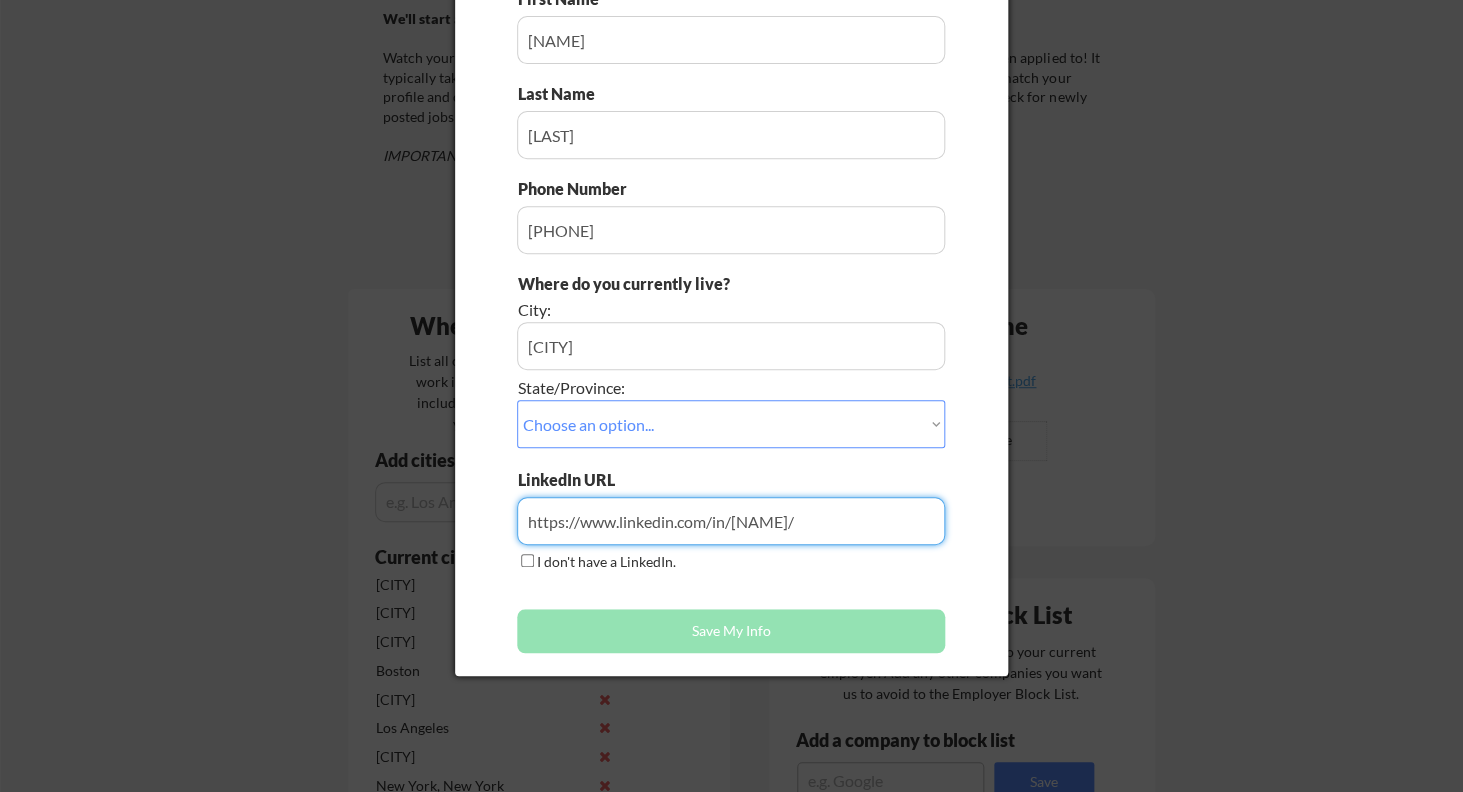 type on "https://www.linkedin.com/in/[NAME]/" 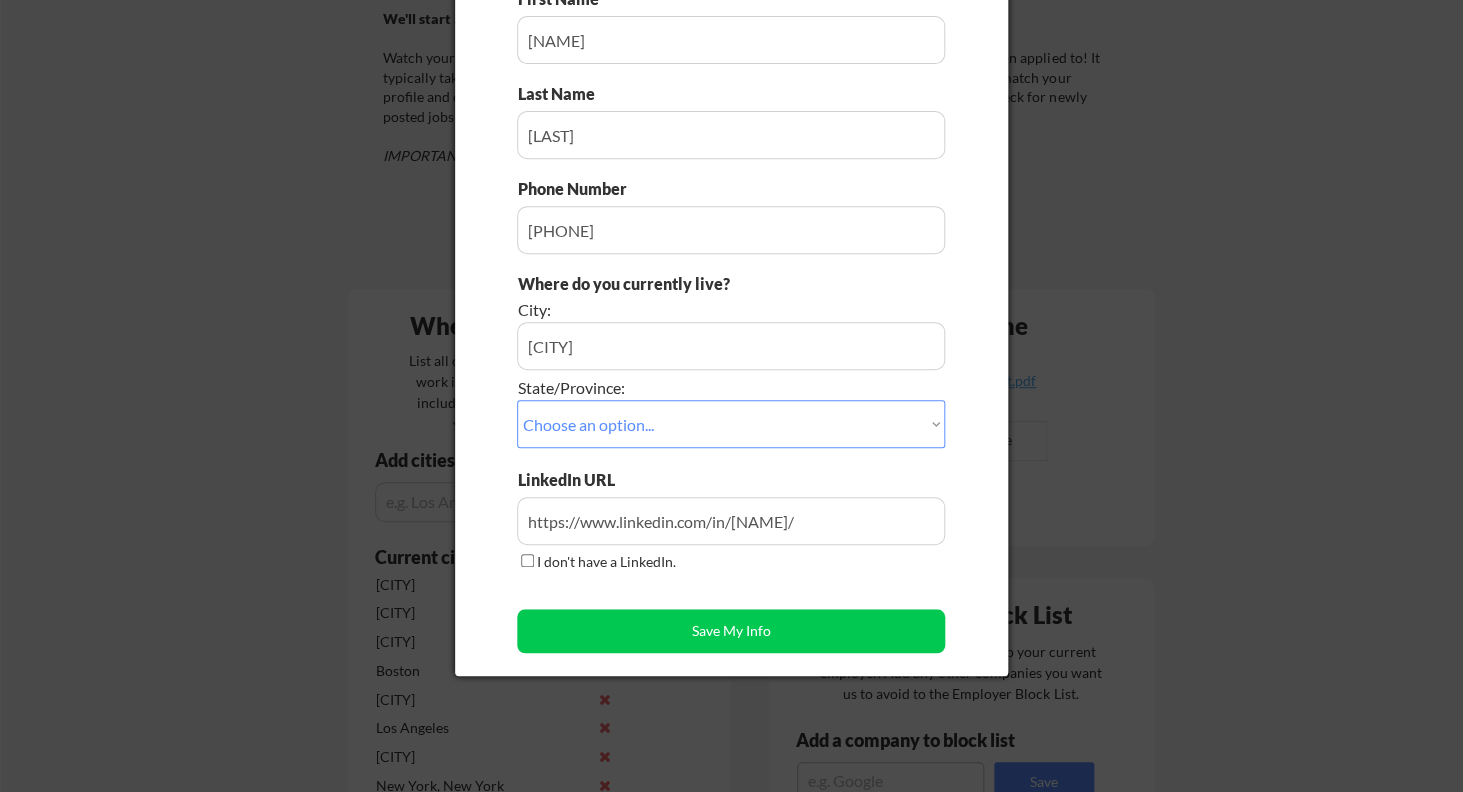 click on "Save My Info" at bounding box center [731, 631] 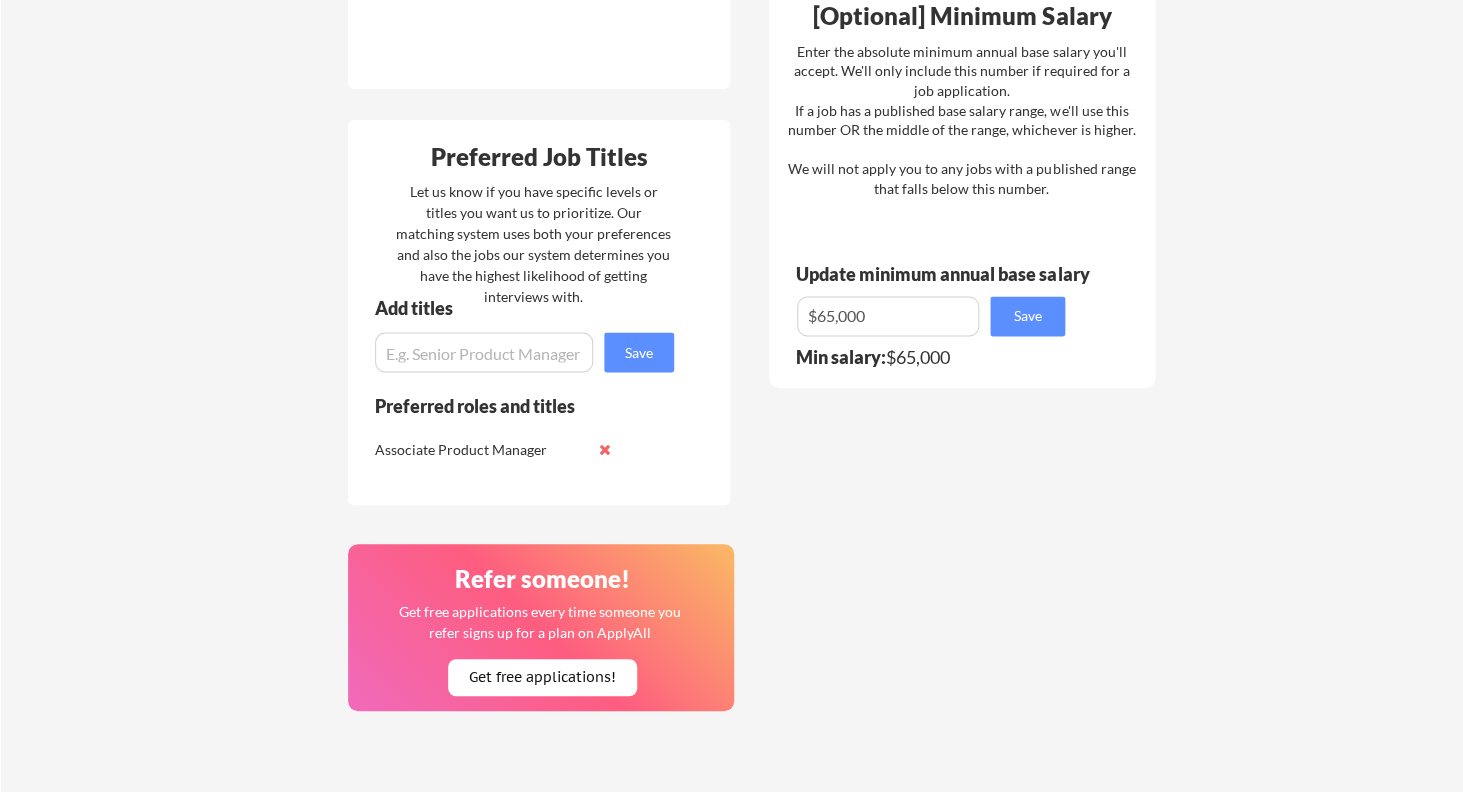 scroll, scrollTop: 1207, scrollLeft: 0, axis: vertical 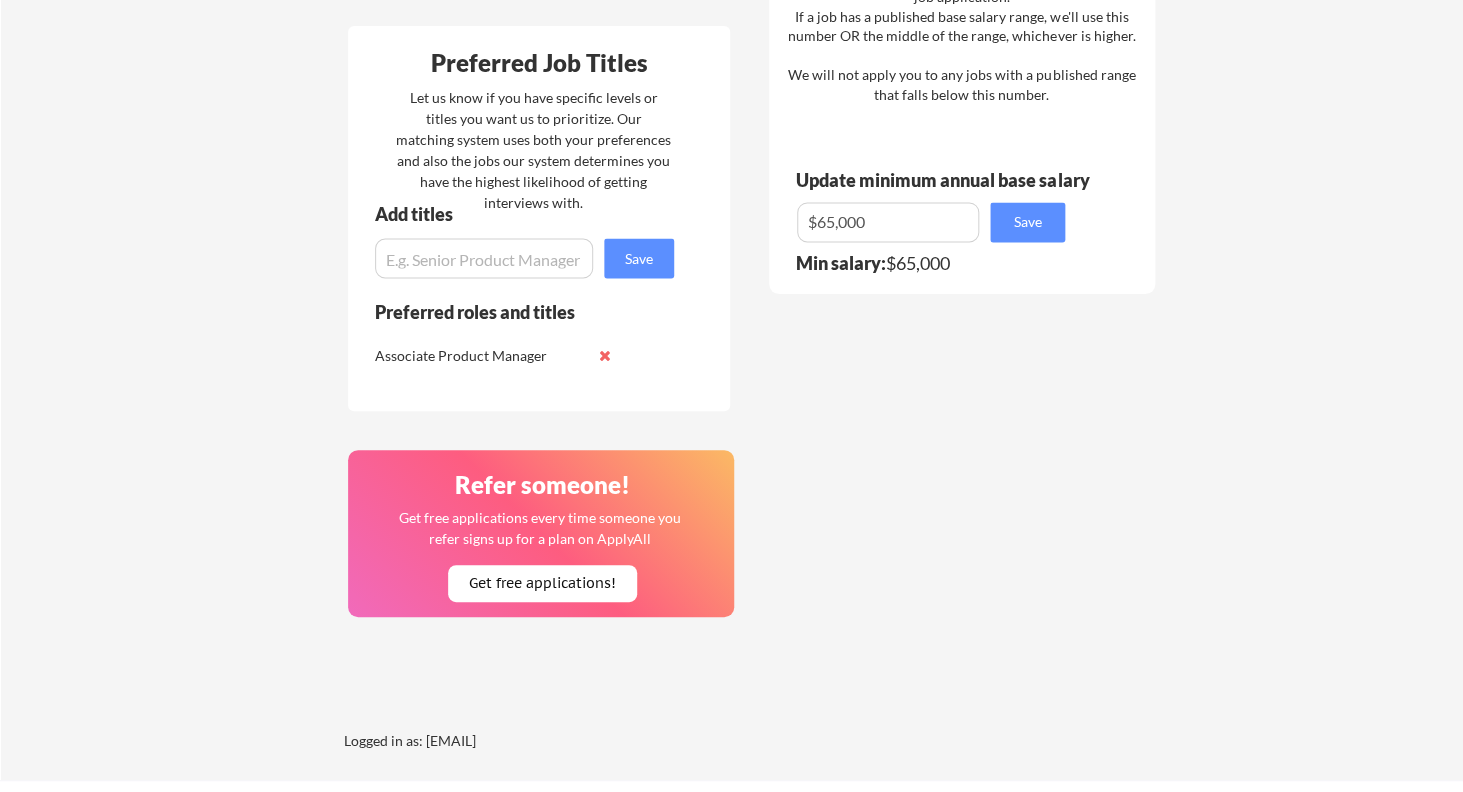 click at bounding box center [484, 258] 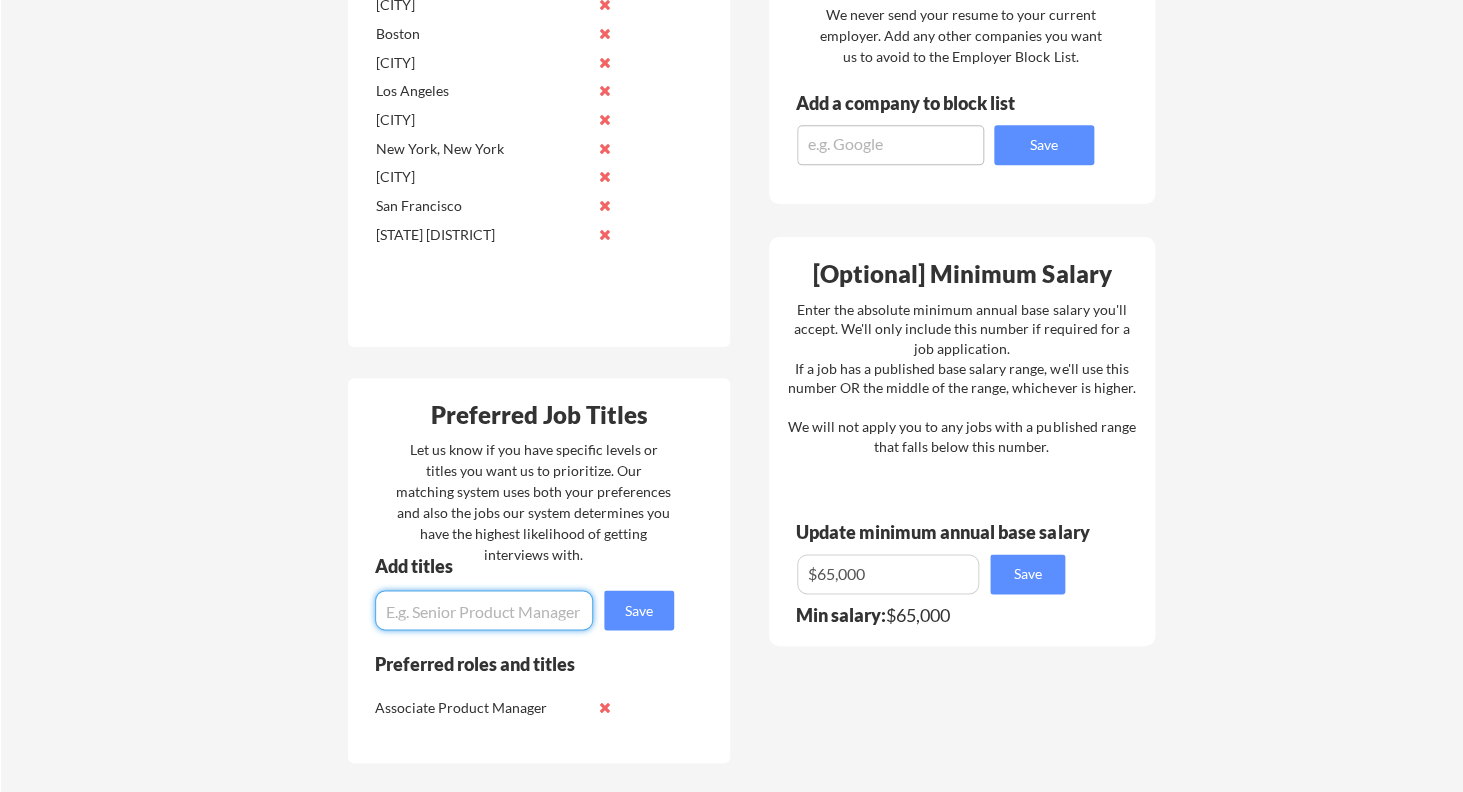 scroll, scrollTop: 857, scrollLeft: 0, axis: vertical 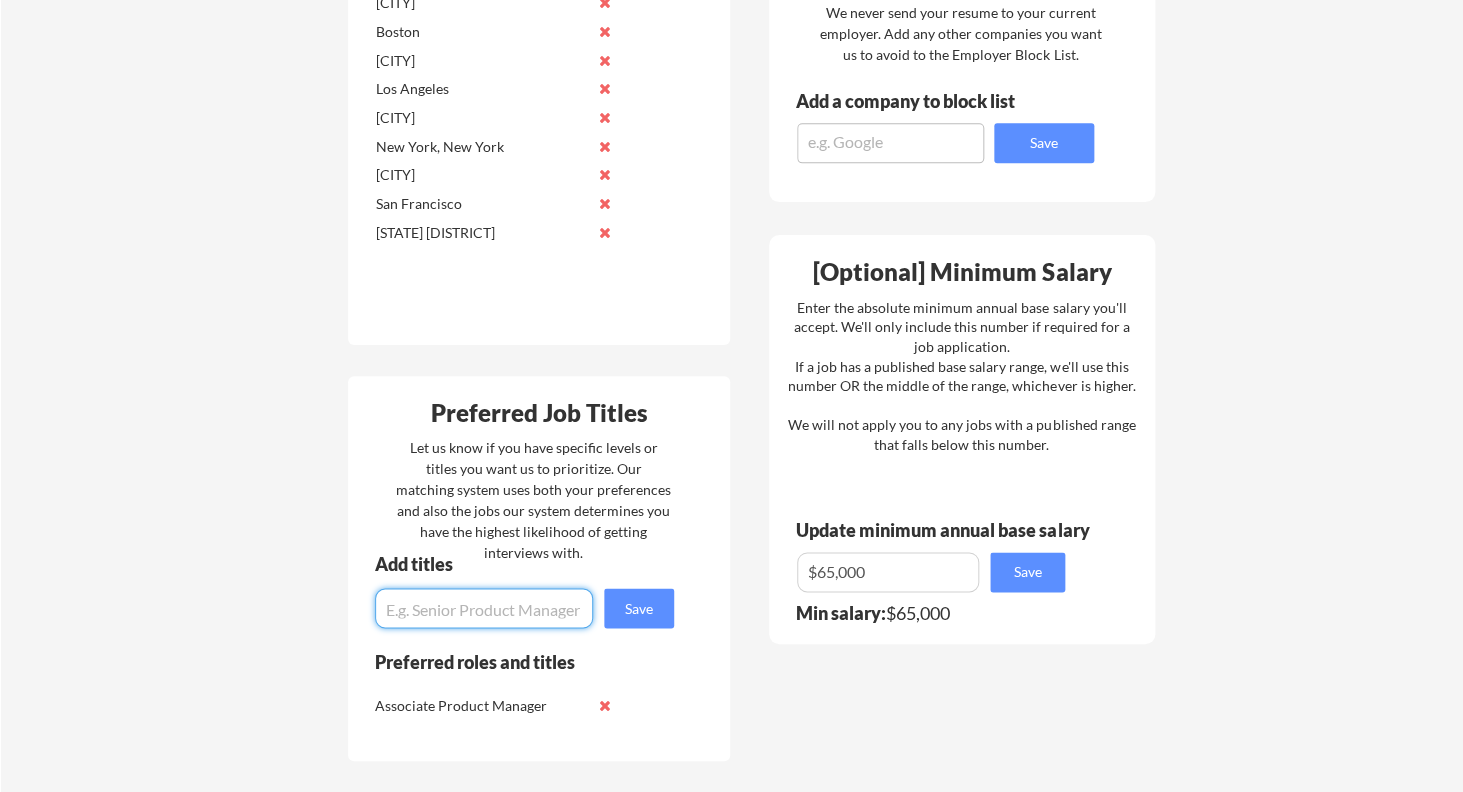 click on "Where should we look? List all cities where you would be able to work in-person. We will automatically include remote jobs. Enter "remote" if you  only  want remote jobs. Add cities Save Current cities [CITY] [CITY] [CITY] [CITY] [CITY] [CITY] [CITY] [CITY] [CITY] [CITY] Preferred Job Titles Let us know if you have specific levels or titles you want us to prioritize. Our matching system uses both your preferences and also the jobs our system determines you have the highest likelihood of getting interviews with. Add titles
Save Preferred roles and titles Associate Product Manager Refer someone! Get free applications every time someone you refer signs up for a plan on ApplyAll Get free applications! Your Resume [NAME]-CV-Product.pdf Replace Resume ✅ Replaced! Employer Block List We never send your resume to your current employer. Add any other companies you want us to avoid to the Employer Block List. Add a company to block list Save Save  $65,000" at bounding box center [751, 378] 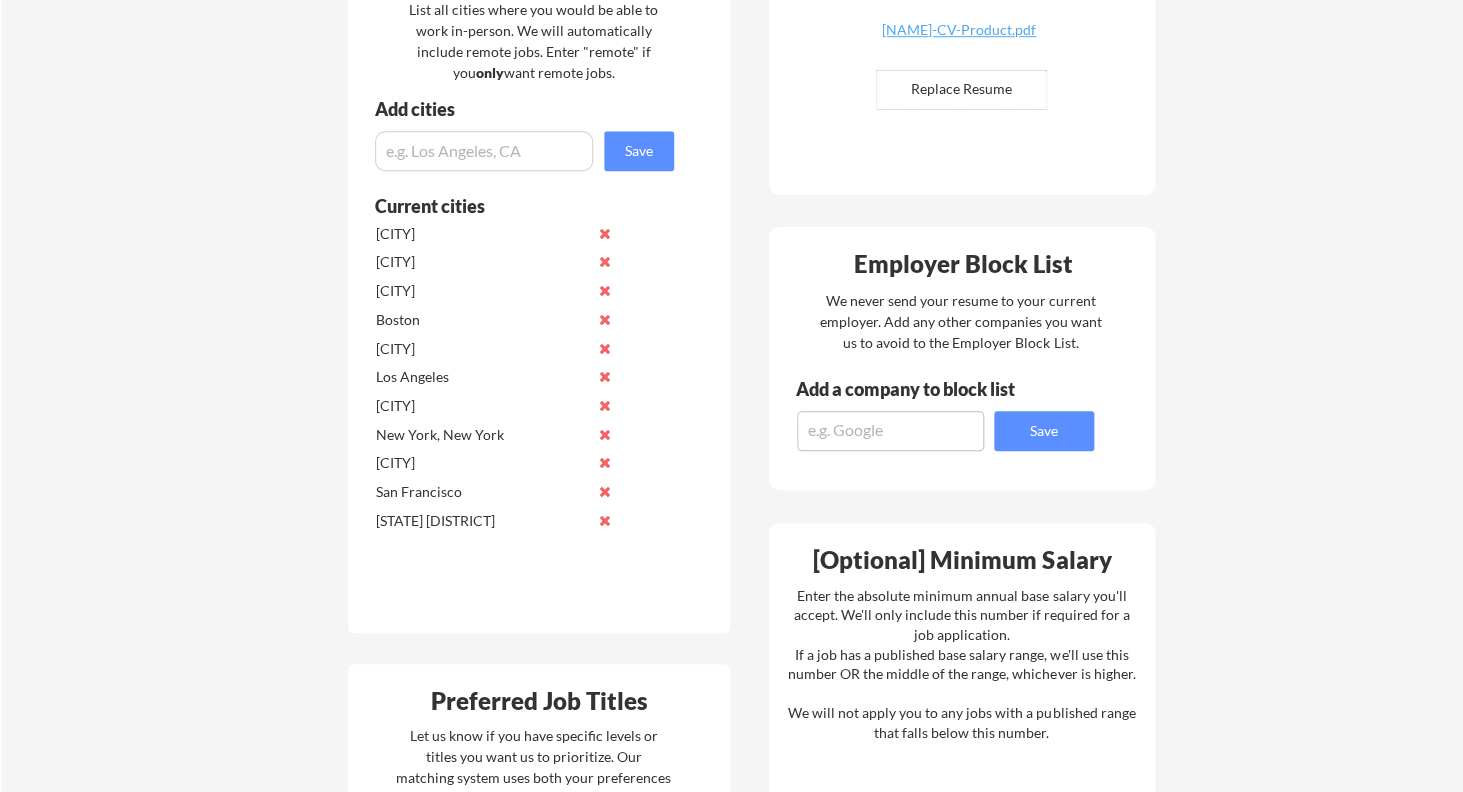 scroll, scrollTop: 491, scrollLeft: 0, axis: vertical 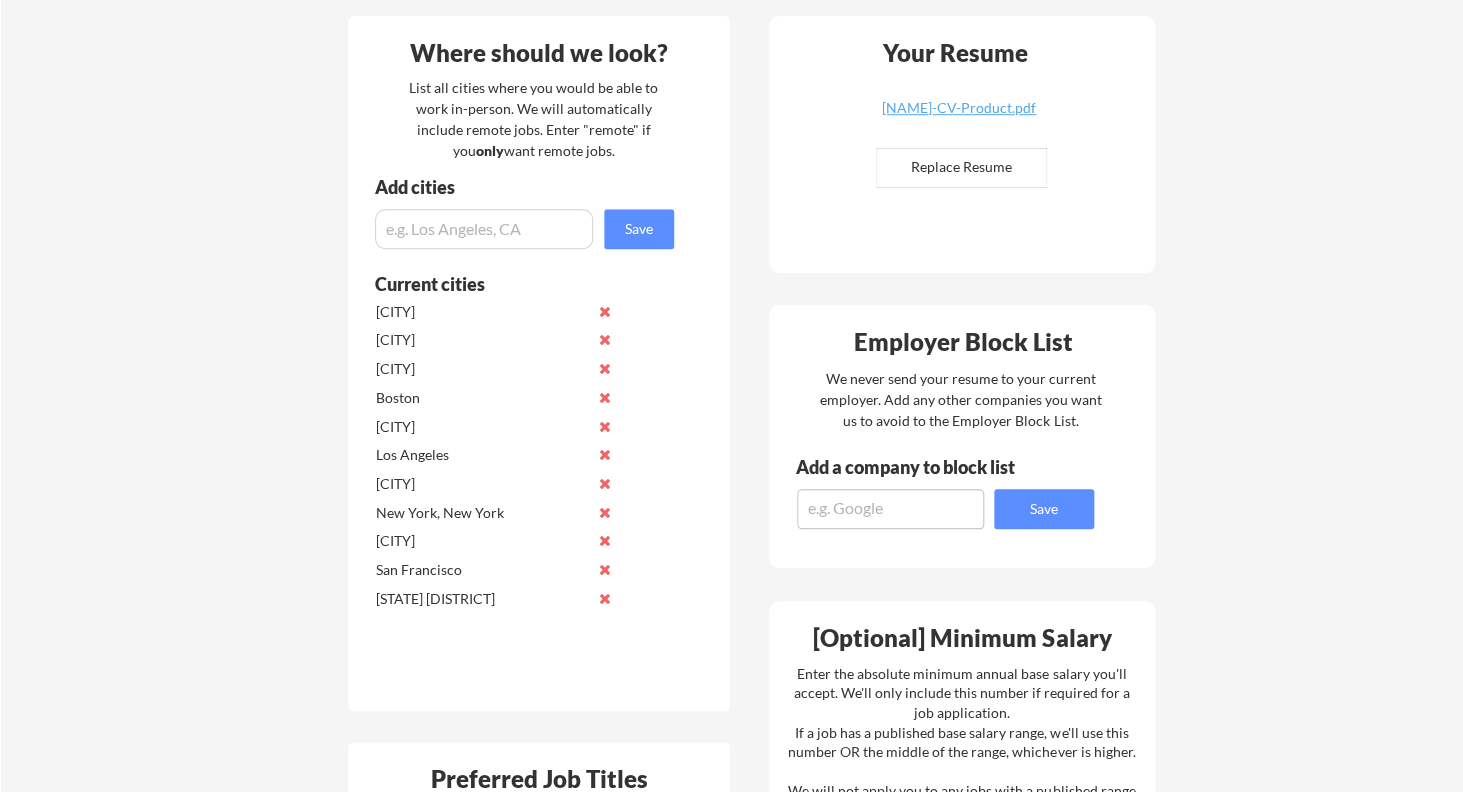 click at bounding box center [484, 229] 